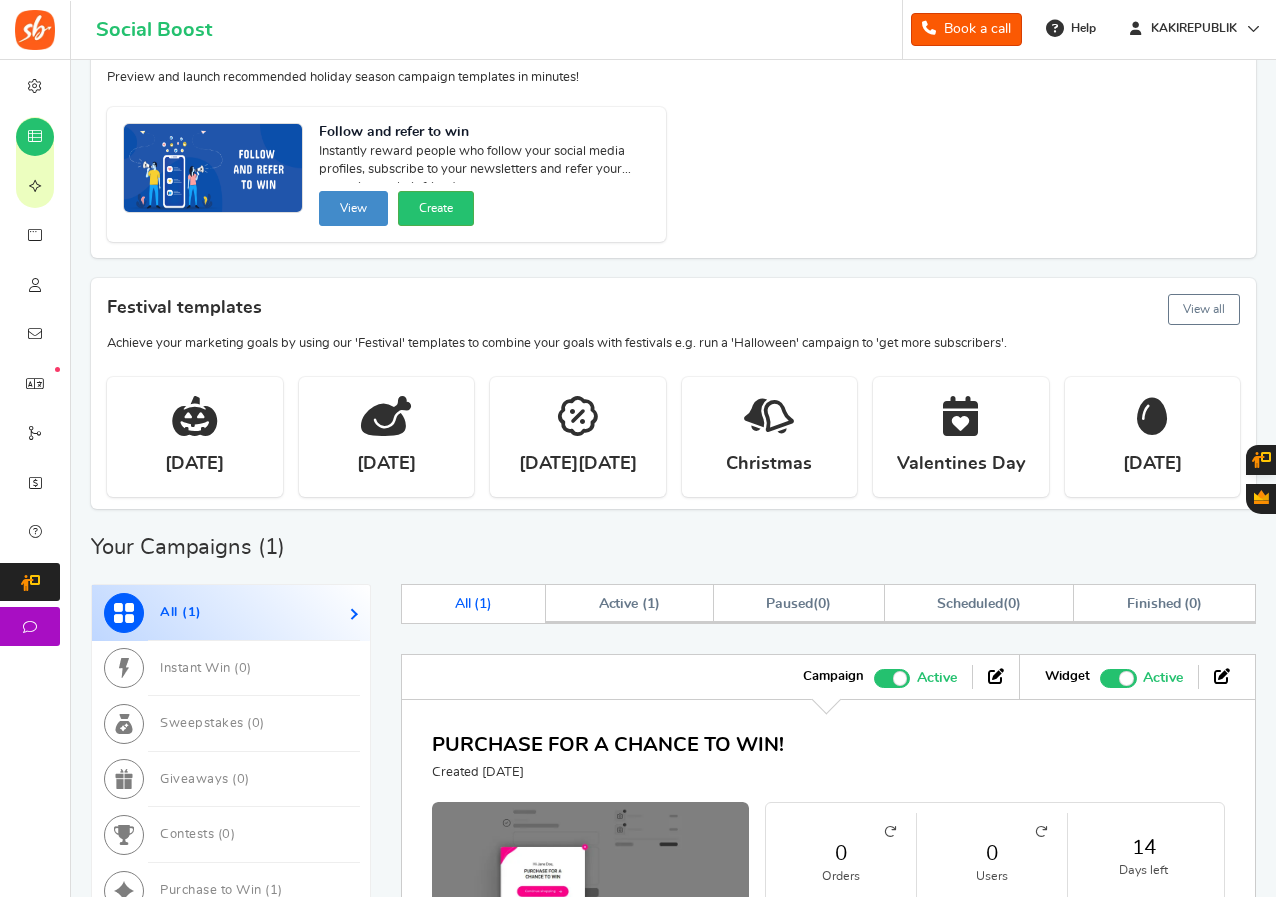 scroll, scrollTop: 300, scrollLeft: 0, axis: vertical 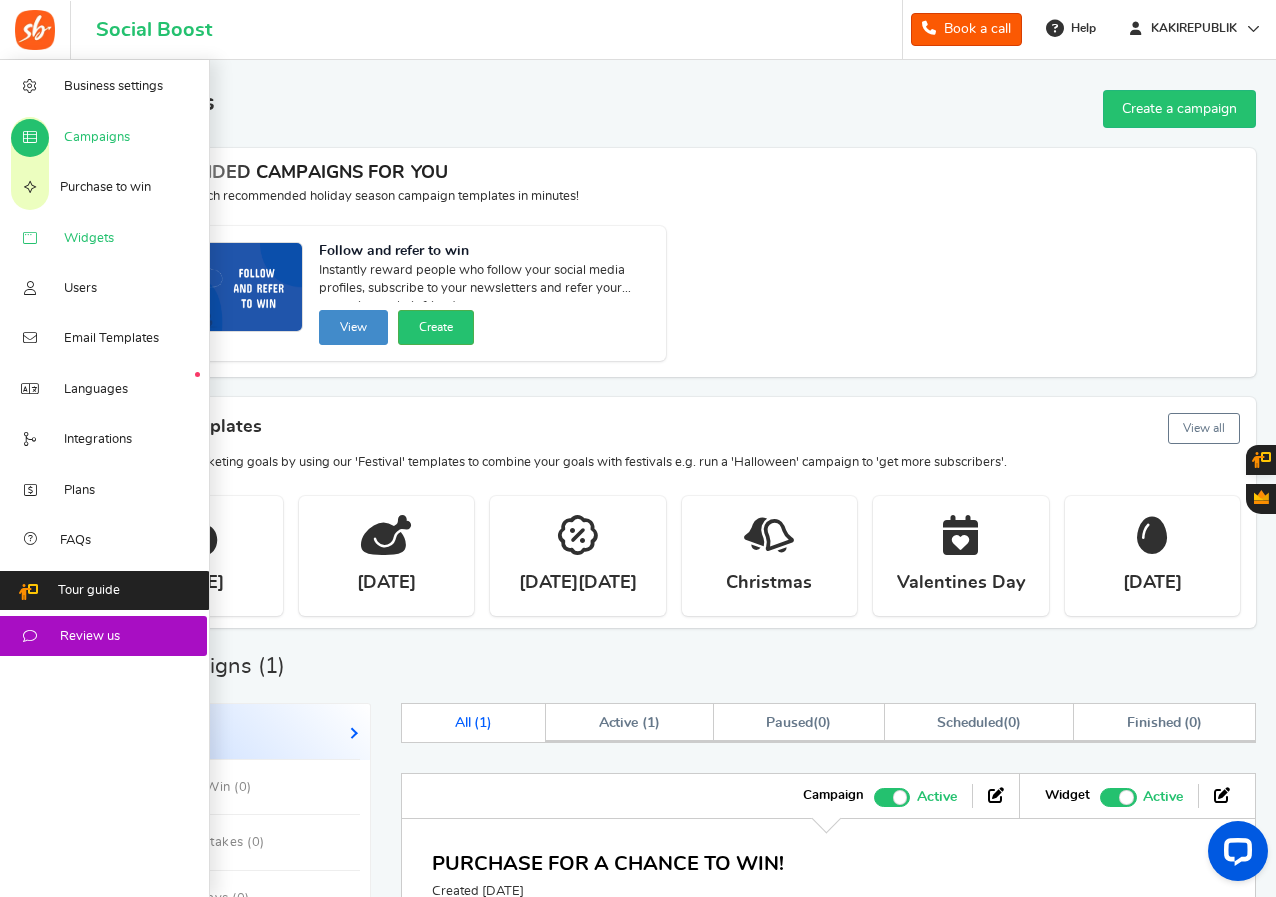 click on "Widgets" at bounding box center [89, 239] 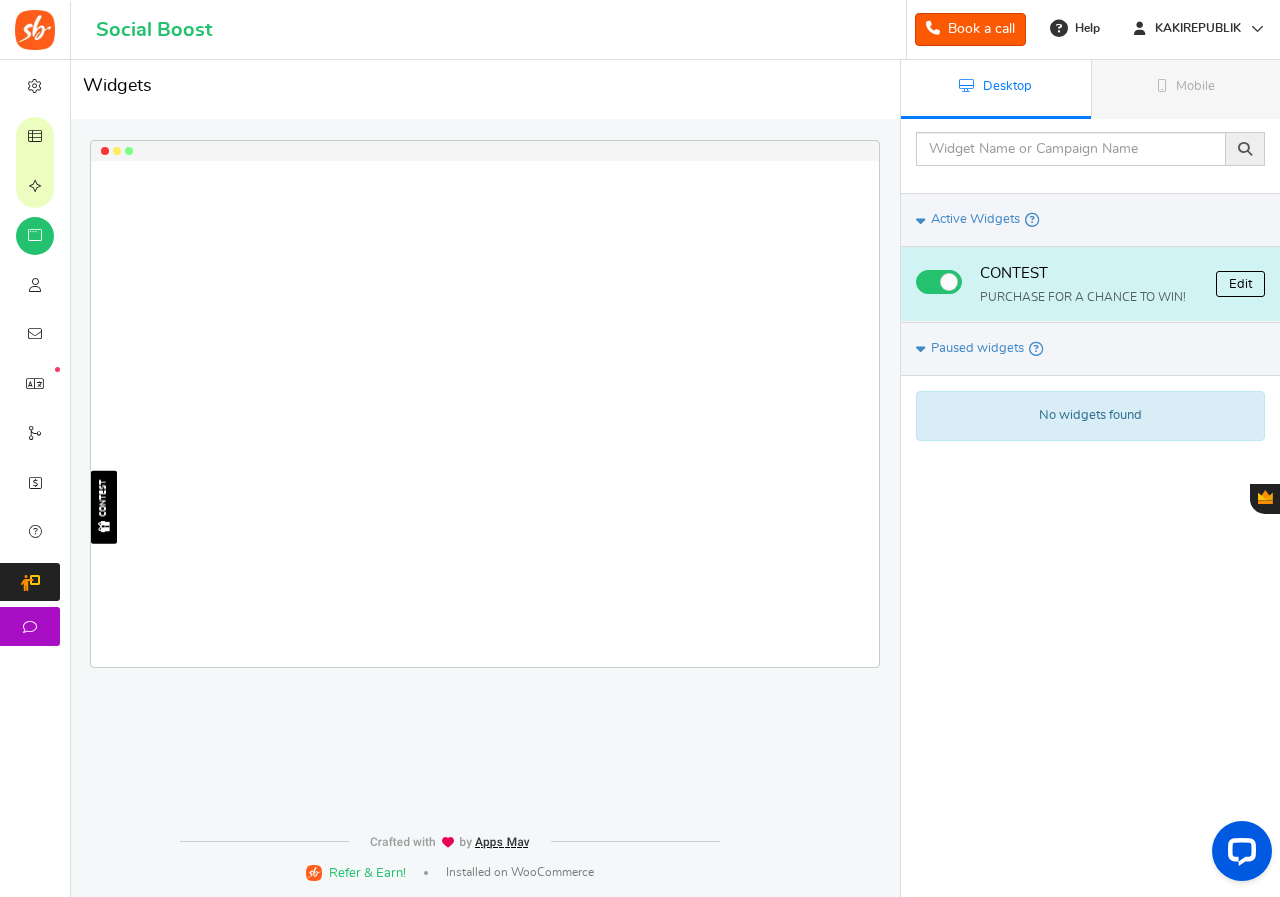 click on "Edit" at bounding box center [1240, 284] 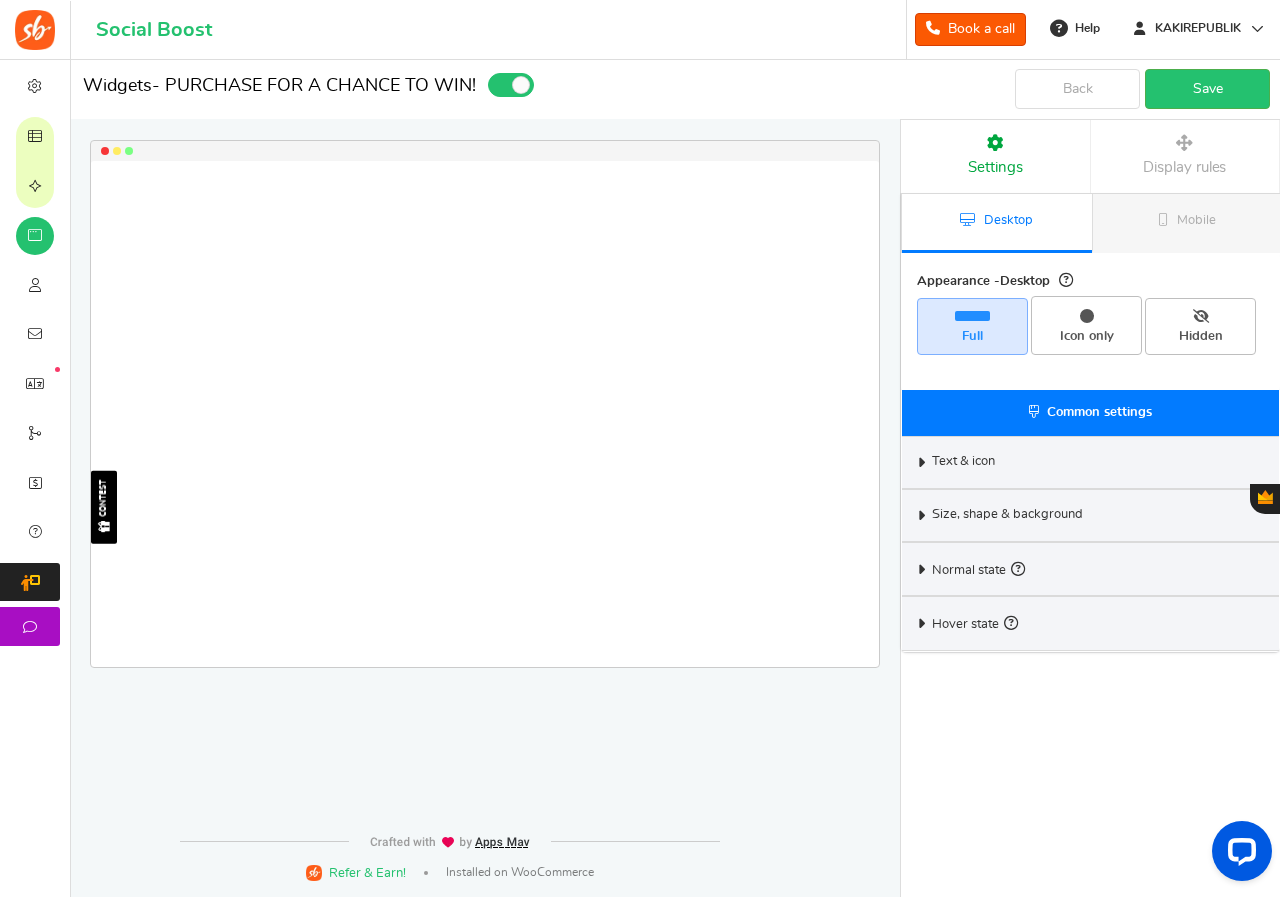 select on "left-side-drawer" 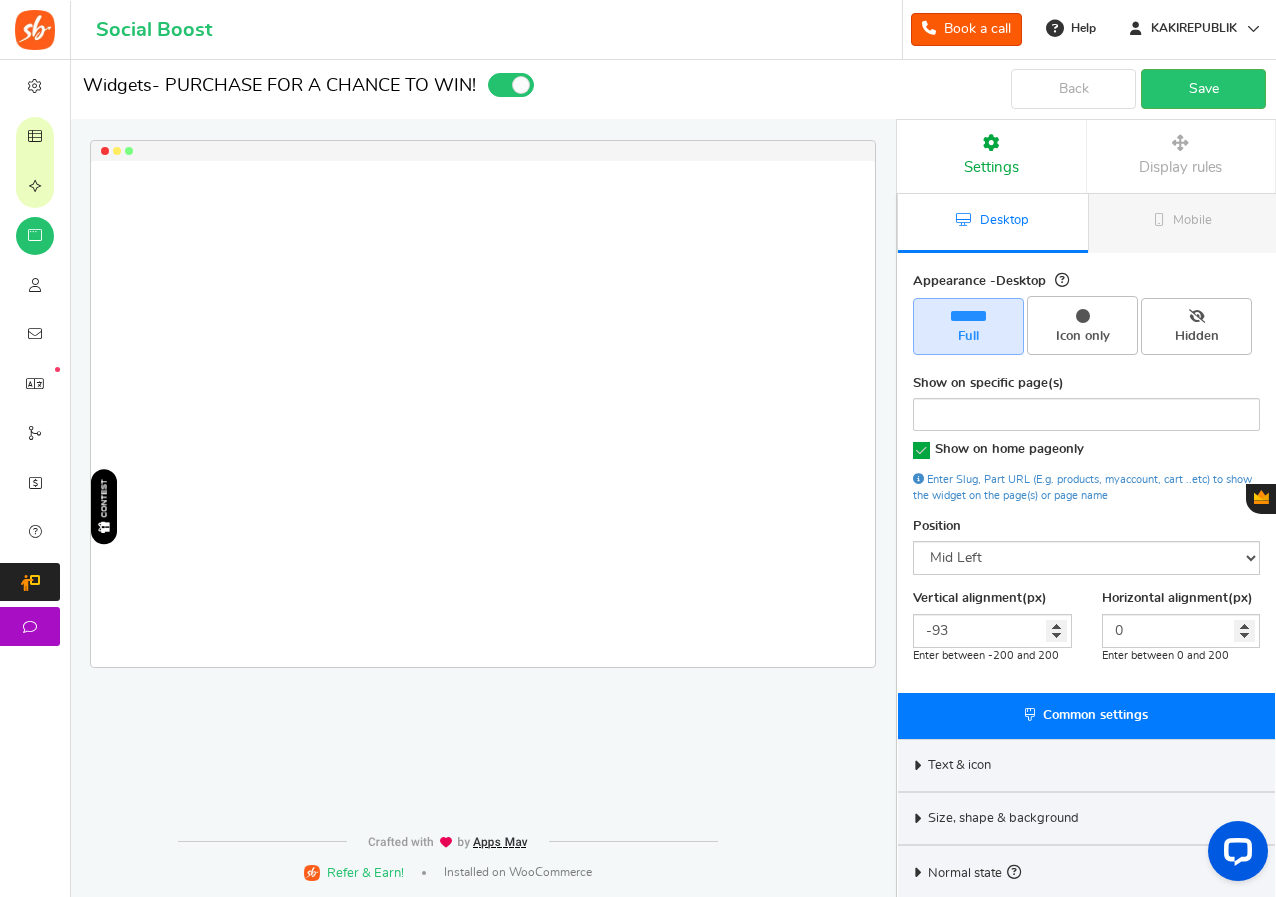 scroll, scrollTop: 58, scrollLeft: 0, axis: vertical 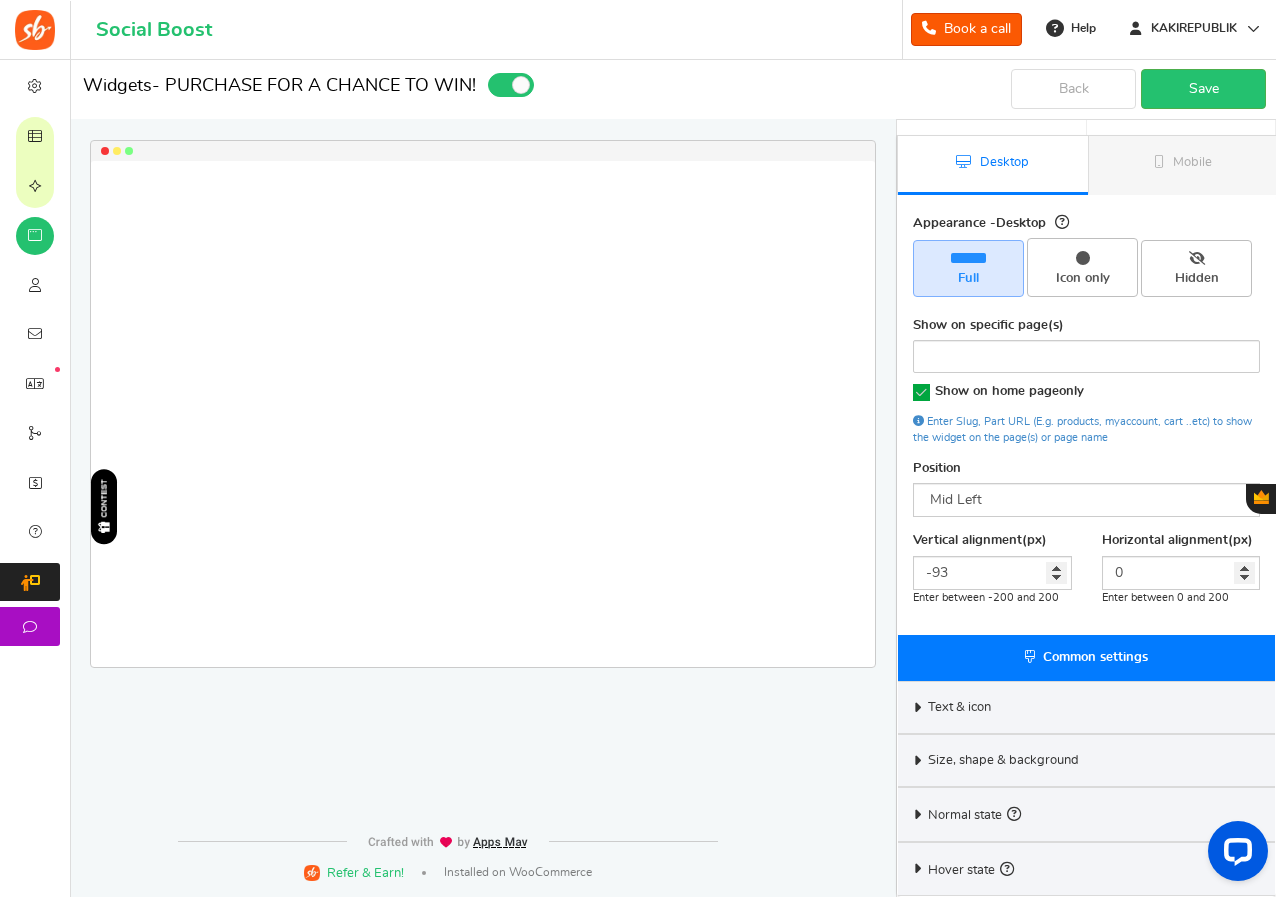 click on "Text & icon" at bounding box center [959, 708] 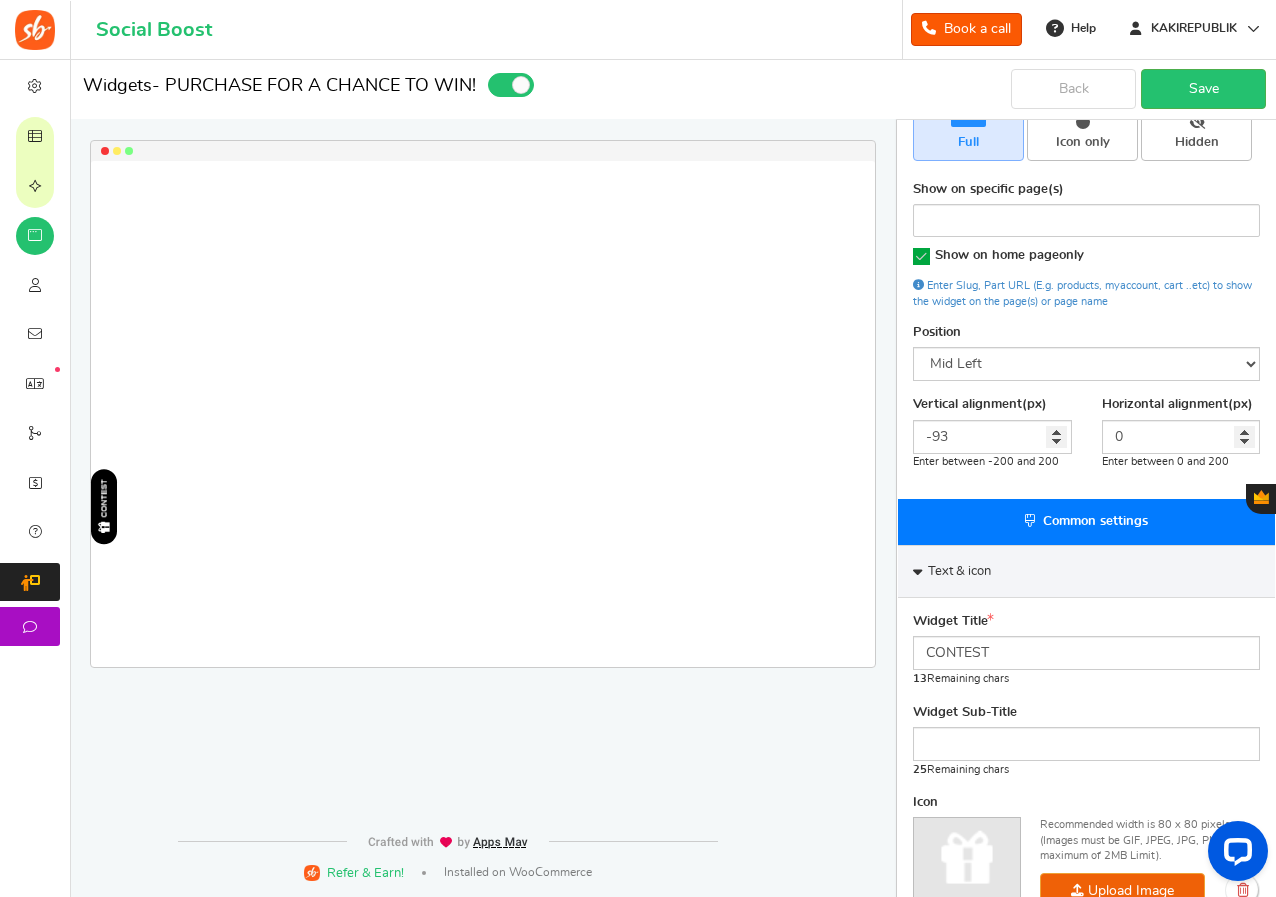 scroll, scrollTop: 358, scrollLeft: 0, axis: vertical 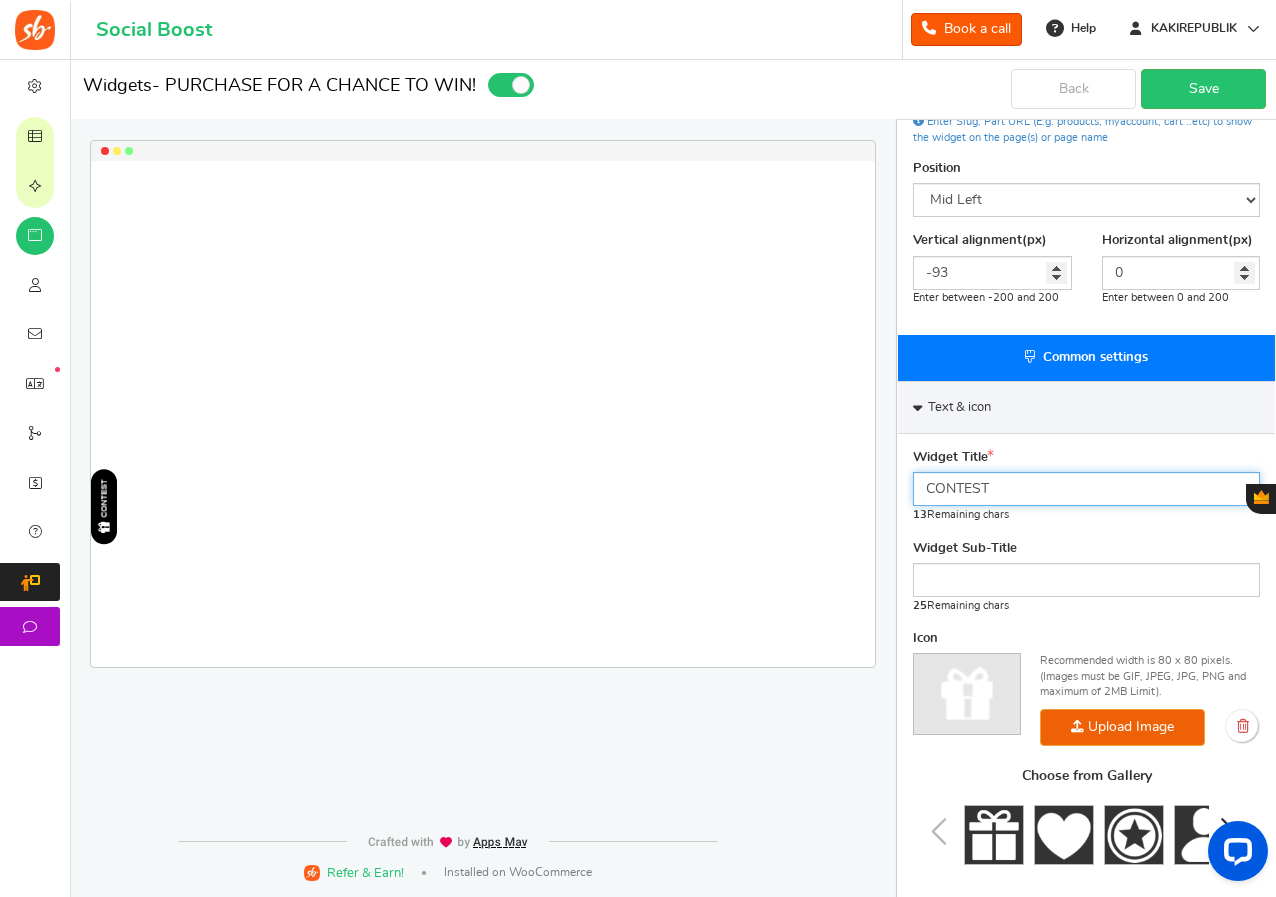 drag, startPoint x: 992, startPoint y: 485, endPoint x: 904, endPoint y: 480, distance: 88.14193 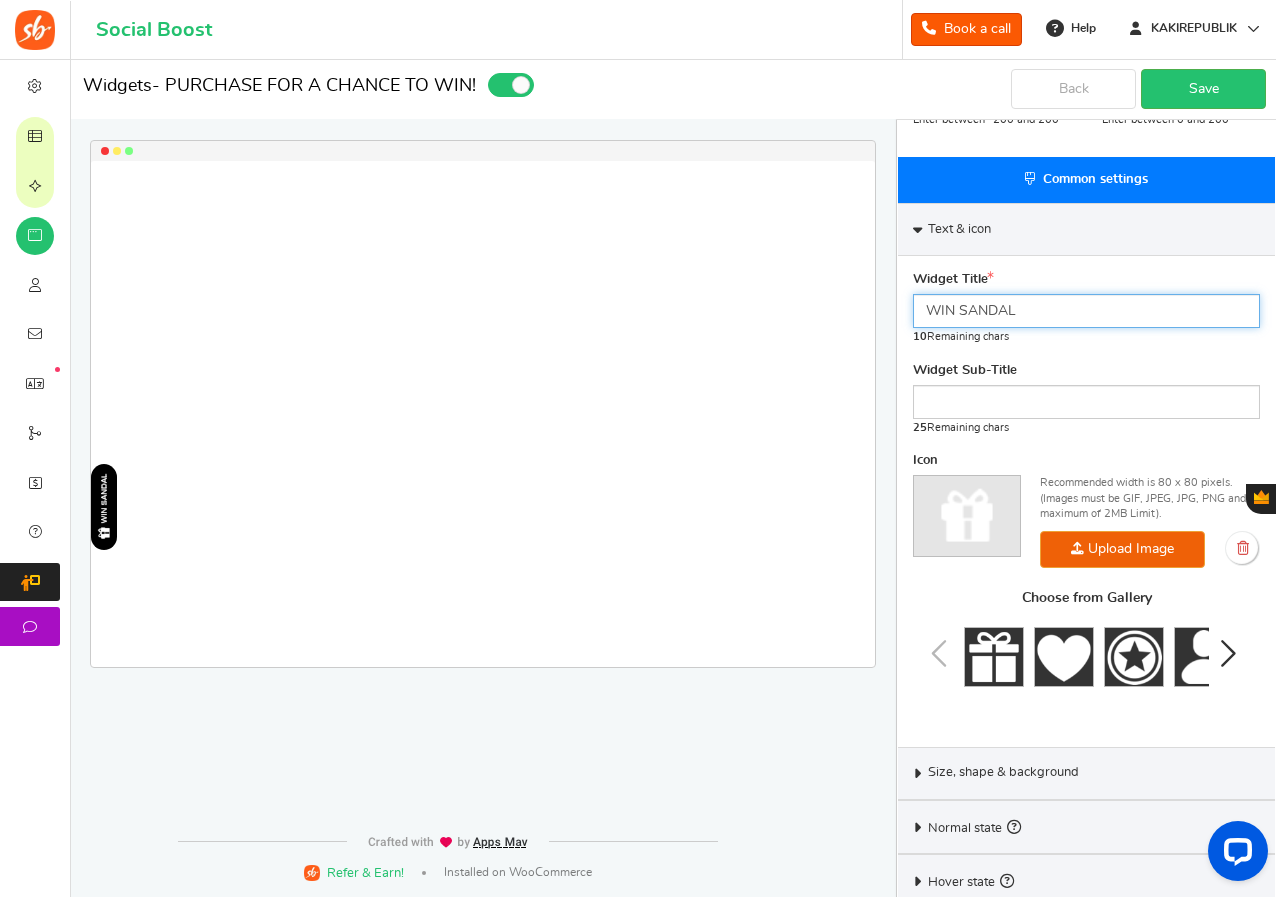 scroll, scrollTop: 549, scrollLeft: 0, axis: vertical 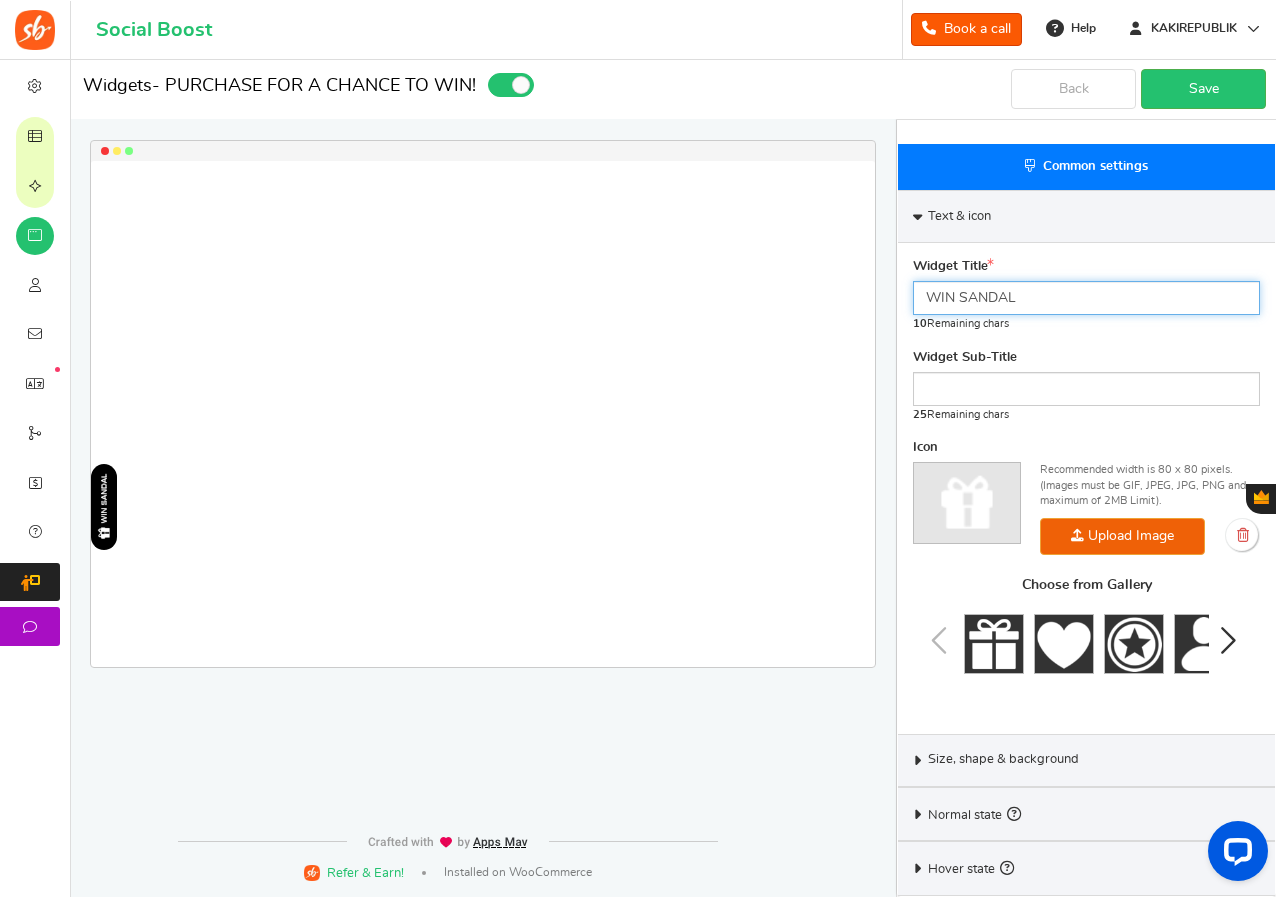 type on "WIN SANDAL" 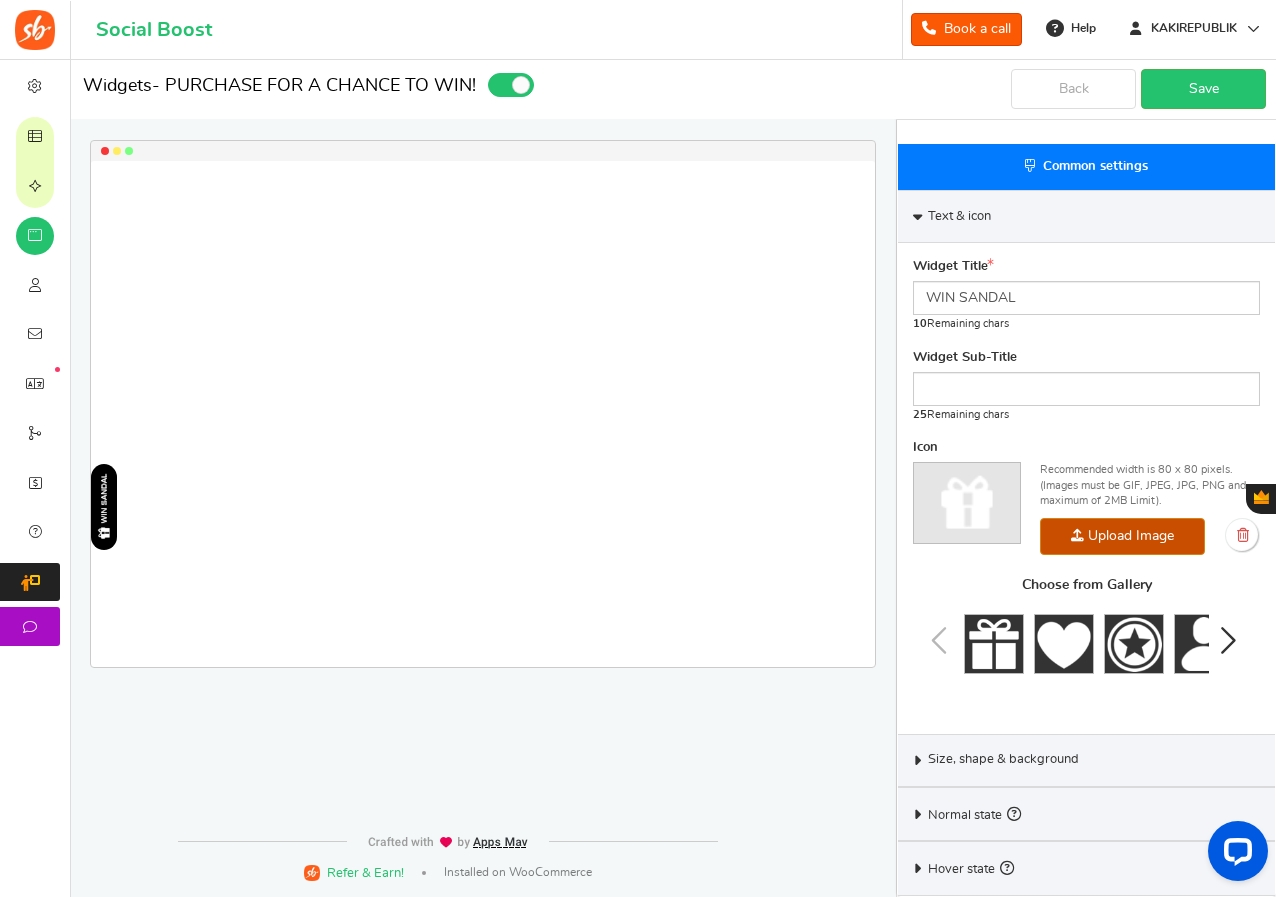 click at bounding box center (-836, 662) 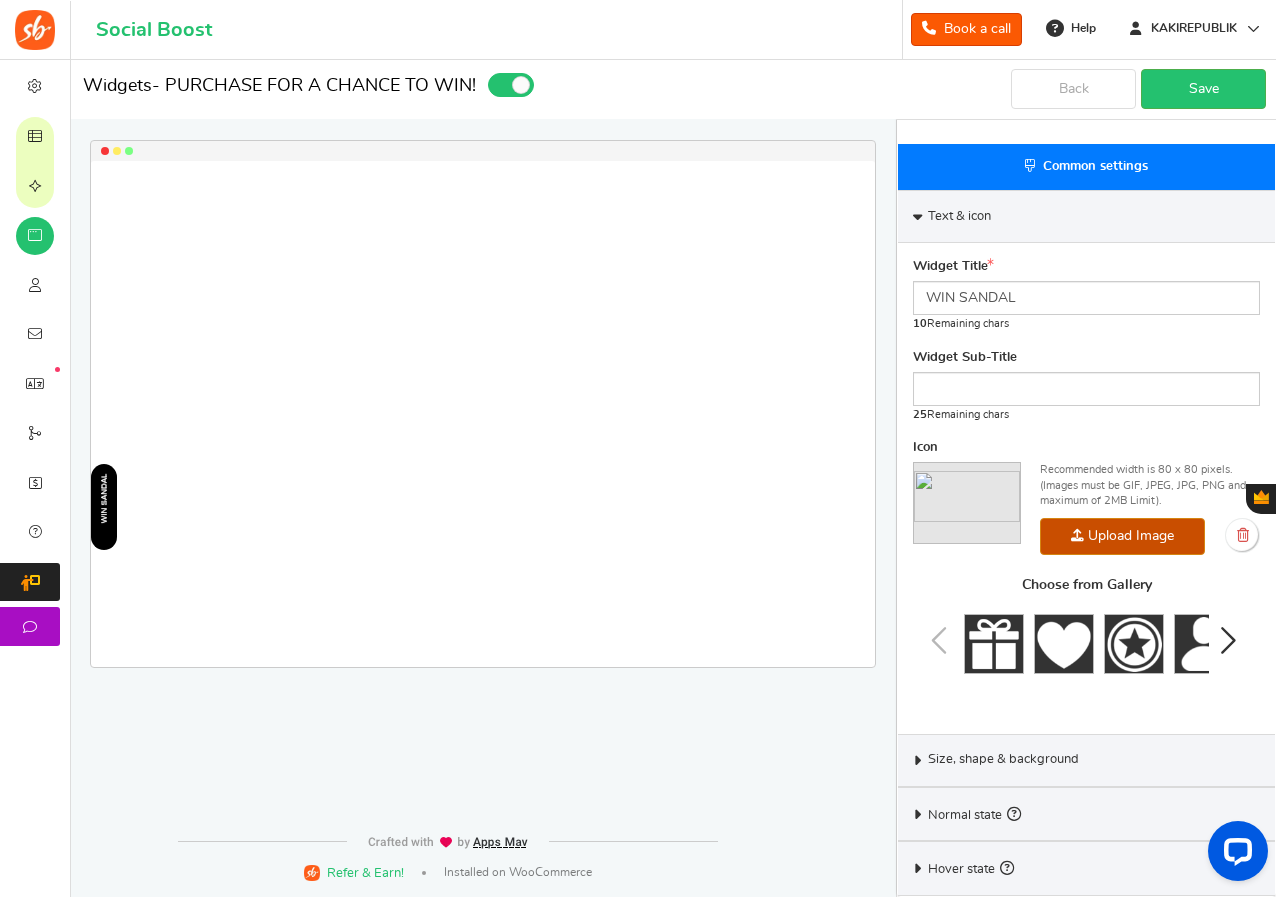 click at bounding box center [-836, 662] 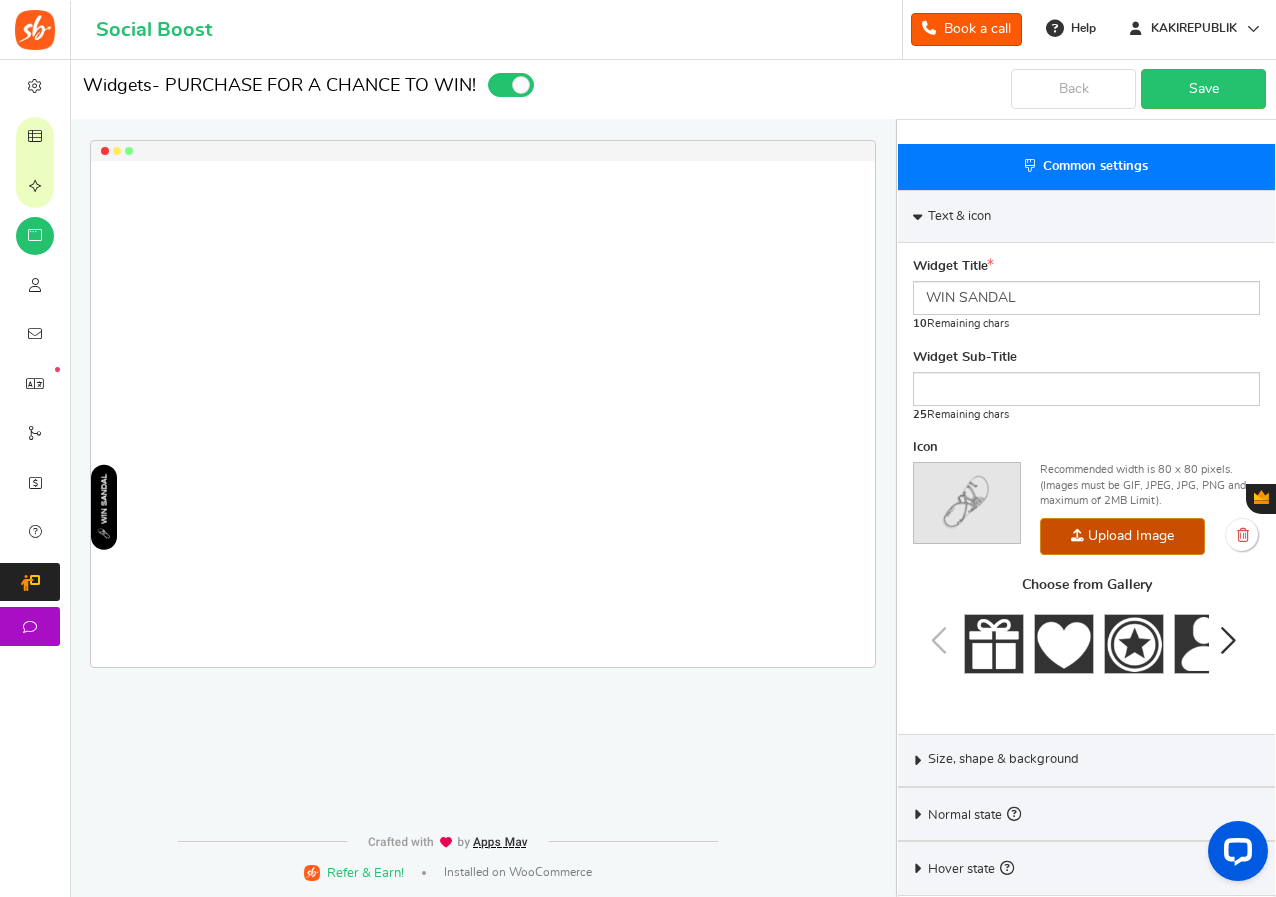 click on "Size, shape & background" at bounding box center (1003, 760) 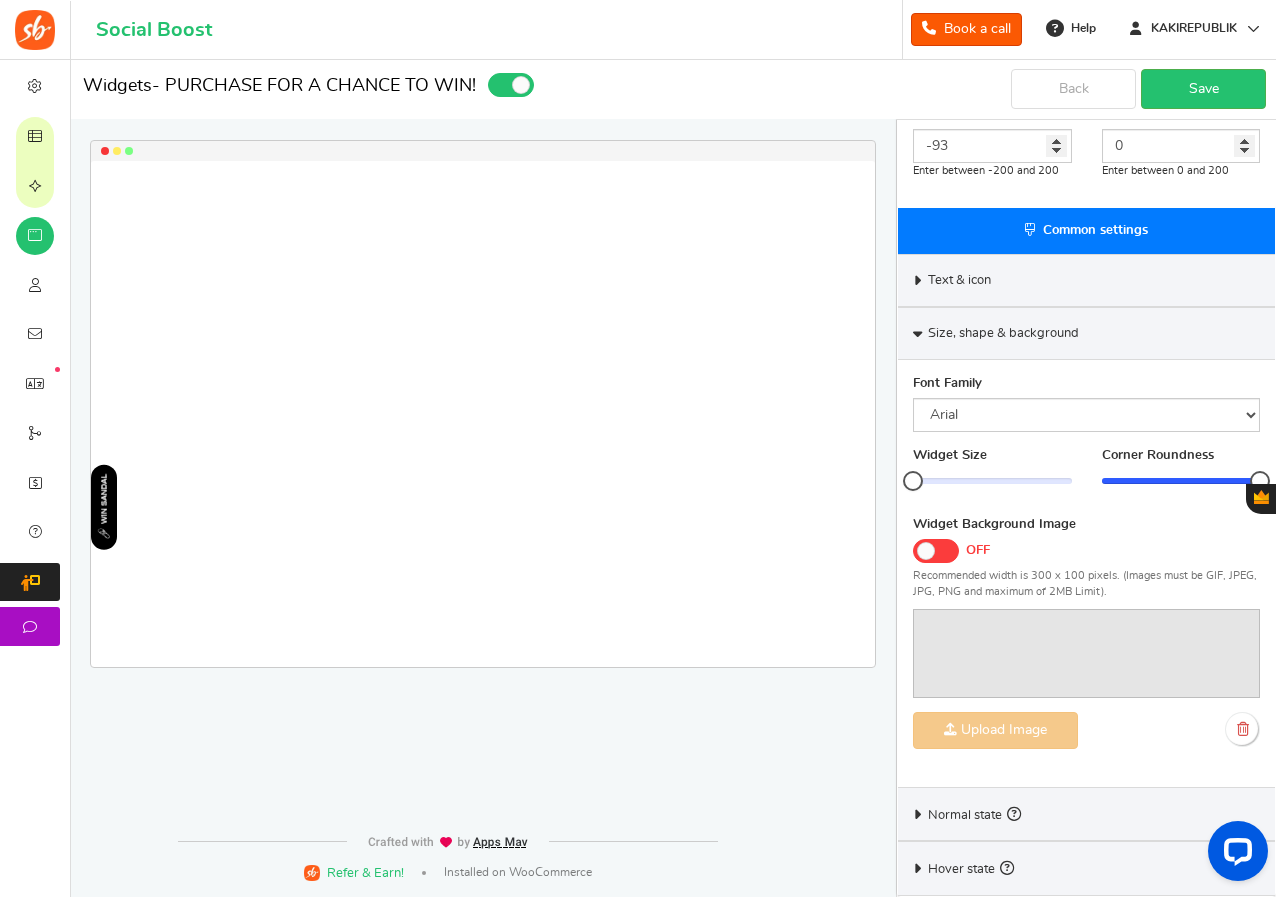 scroll, scrollTop: 485, scrollLeft: 0, axis: vertical 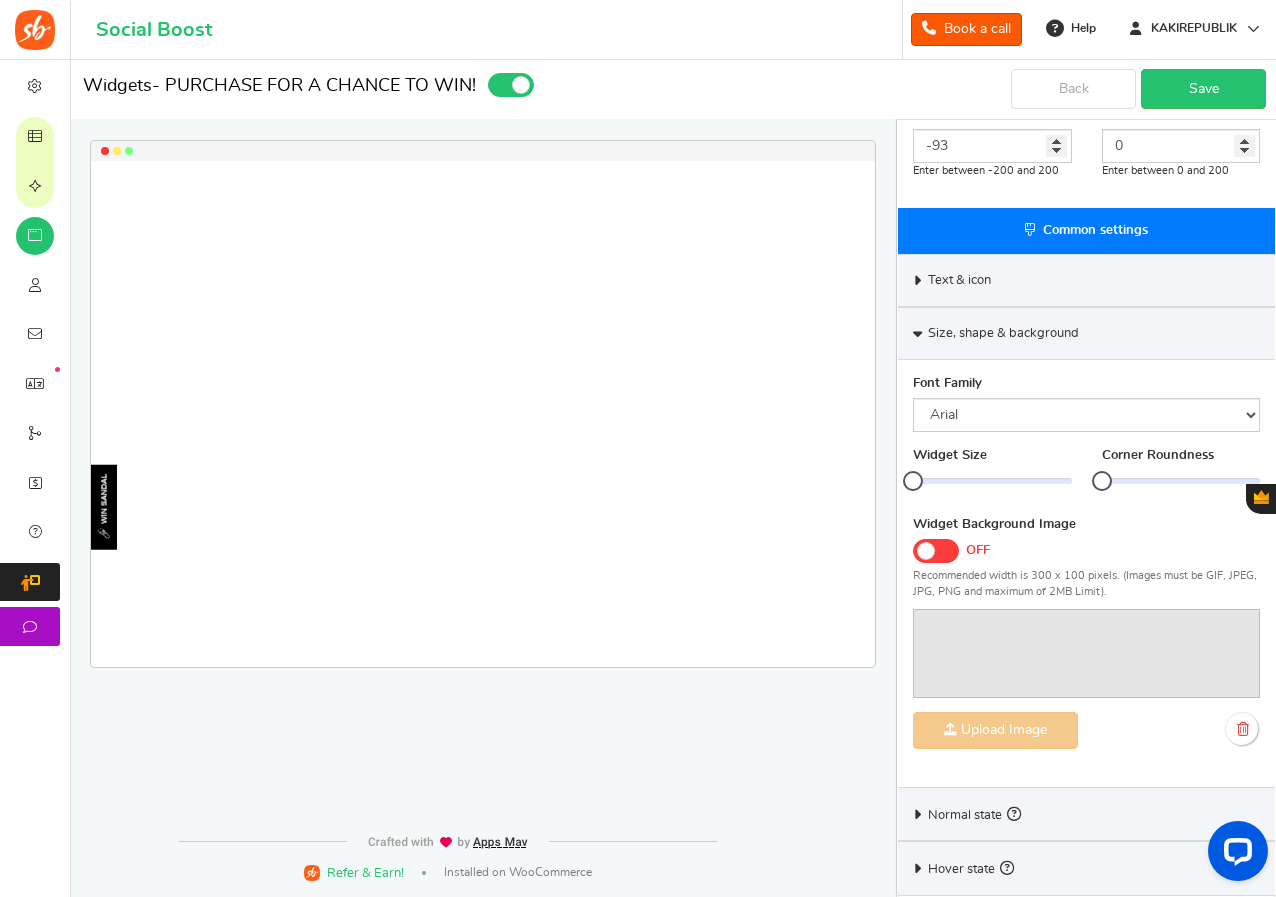 drag, startPoint x: 1218, startPoint y: 483, endPoint x: 1104, endPoint y: 481, distance: 114.01754 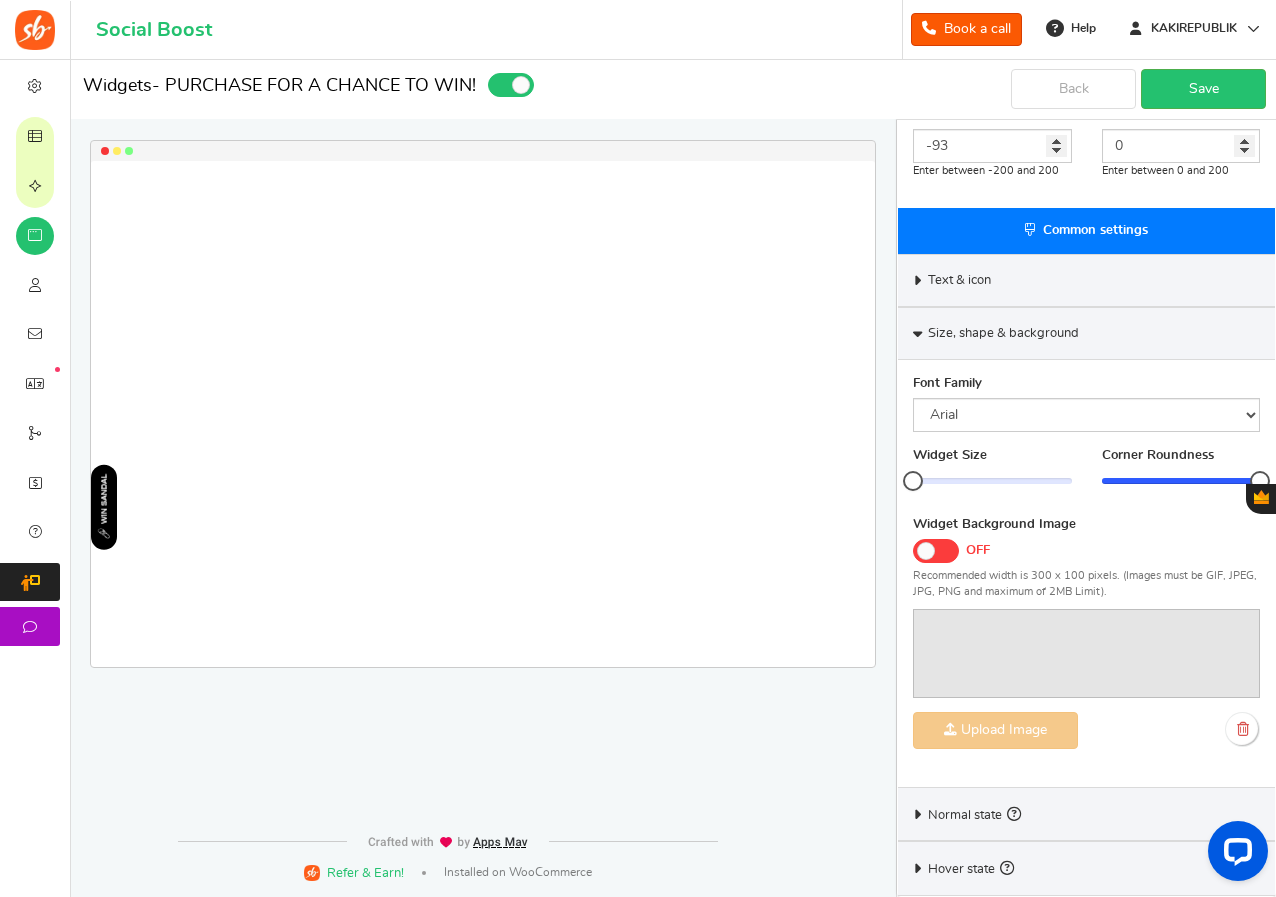 drag, startPoint x: 1098, startPoint y: 478, endPoint x: 1279, endPoint y: 477, distance: 181.00276 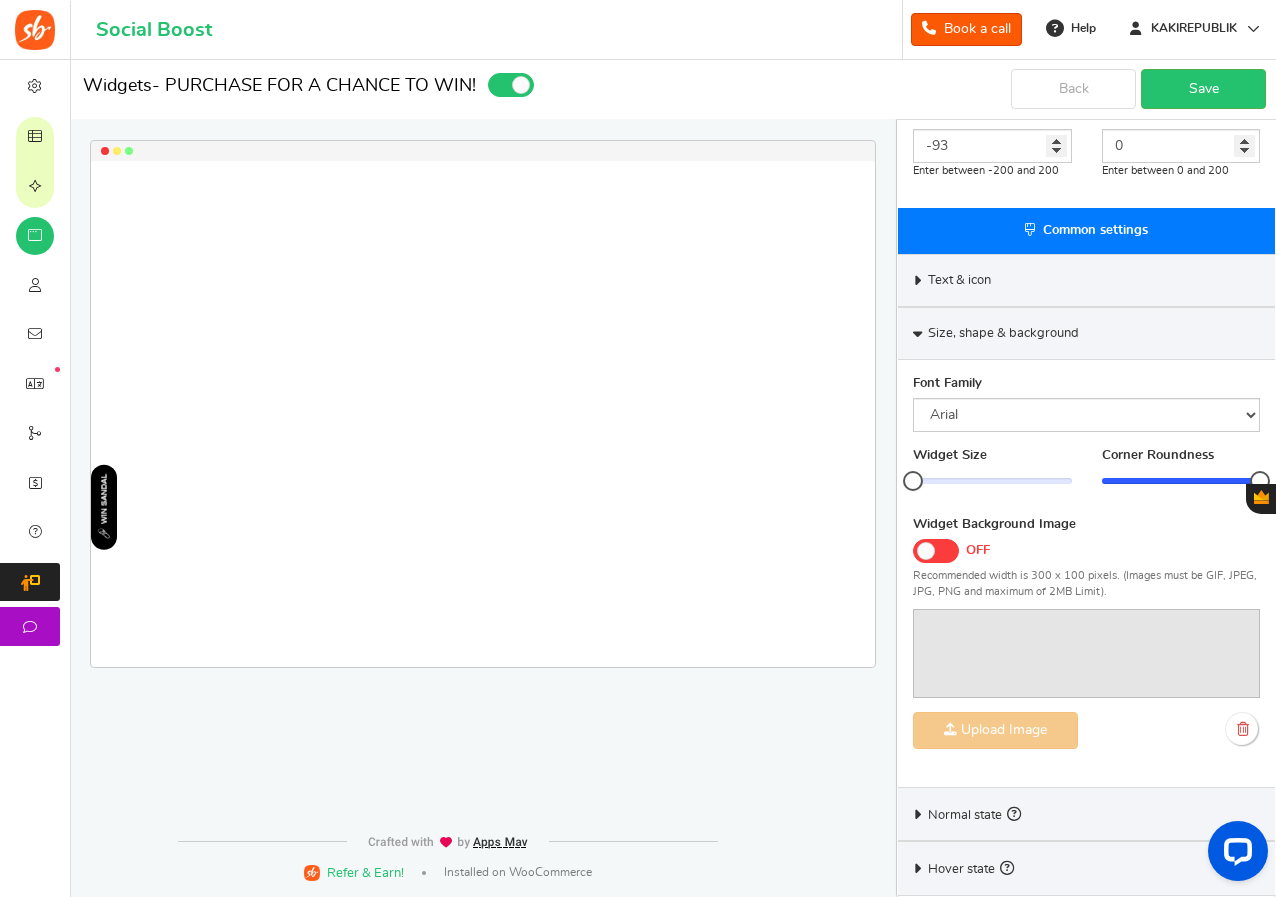 click at bounding box center [936, 551] 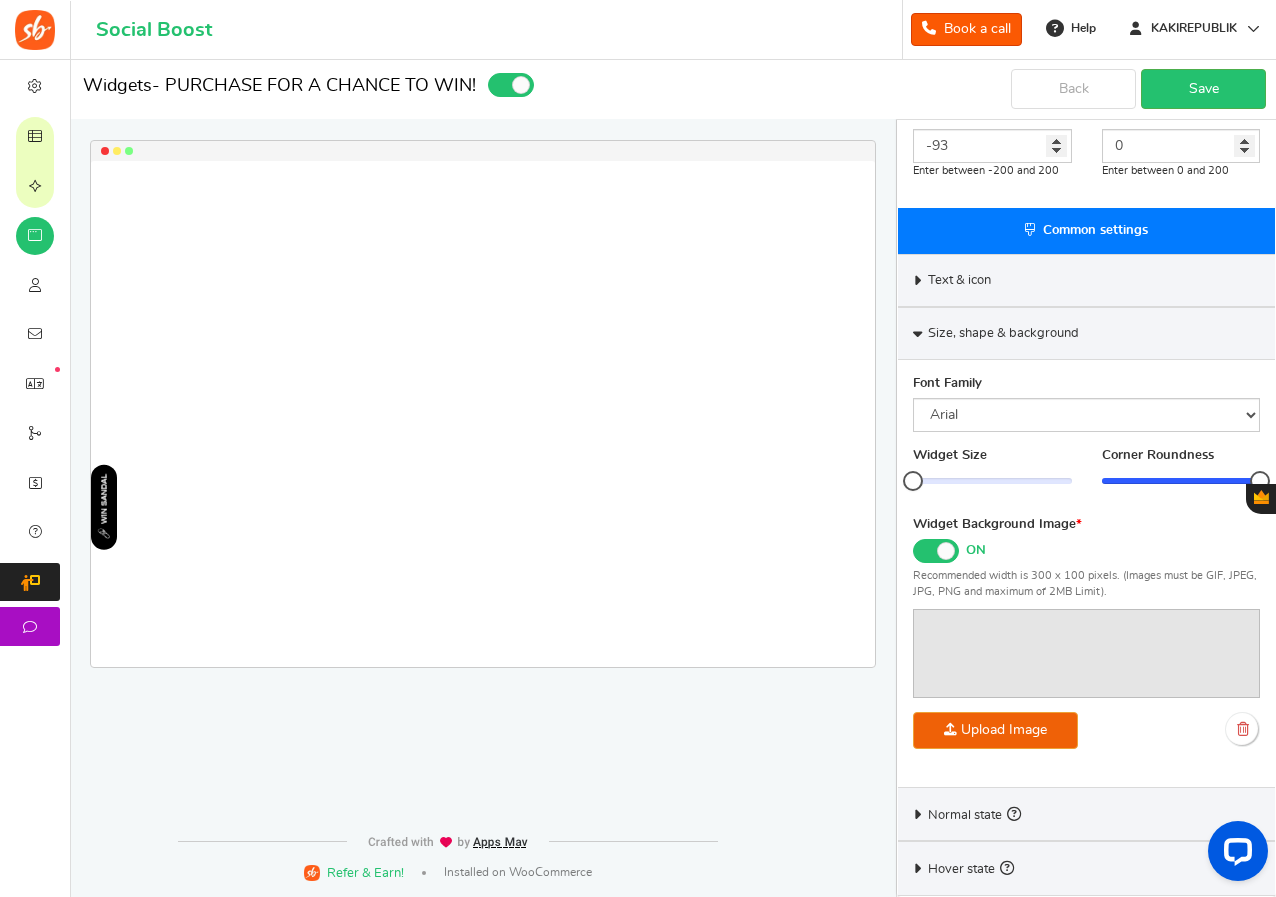 click at bounding box center [936, 551] 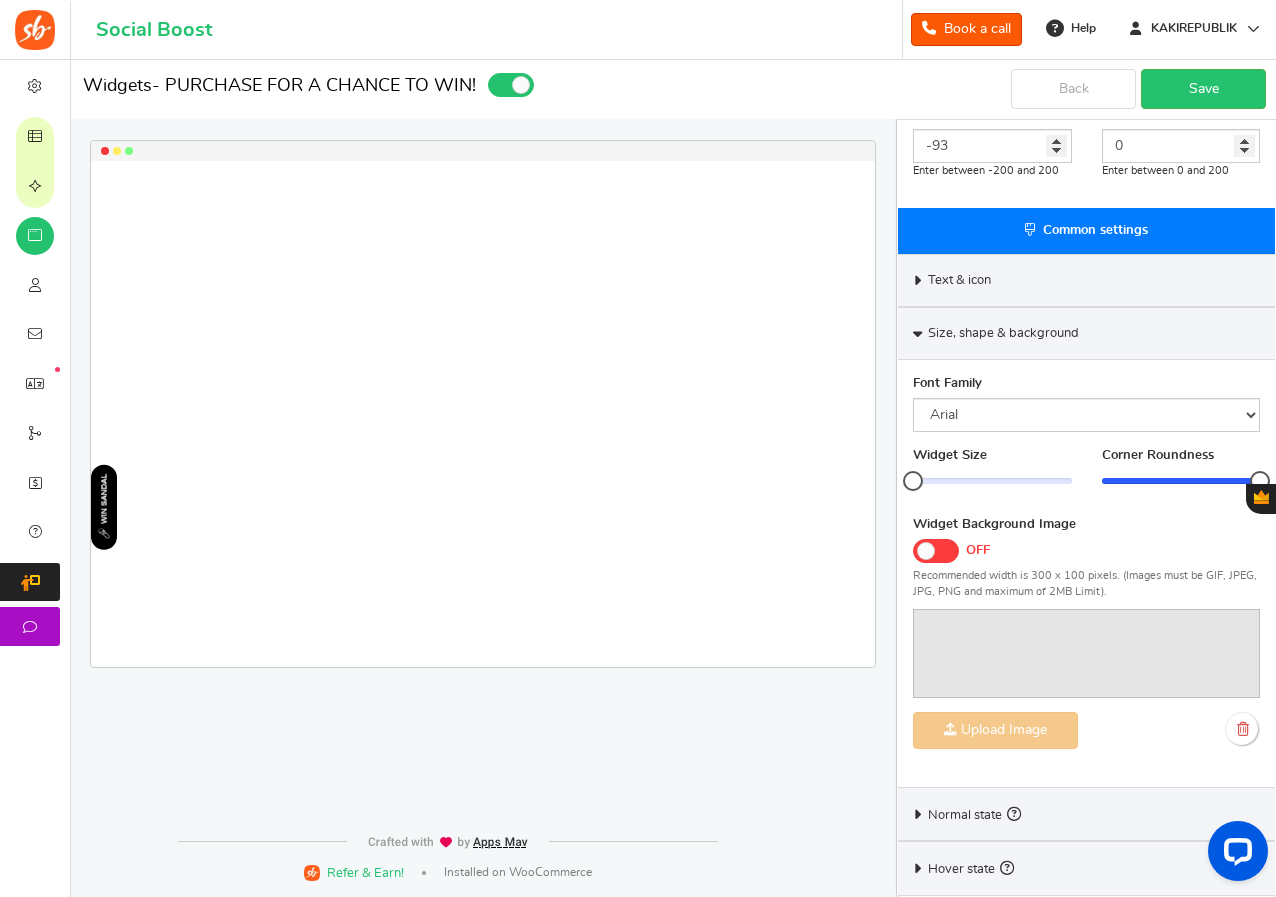 click on "Normal state" at bounding box center (974, 814) 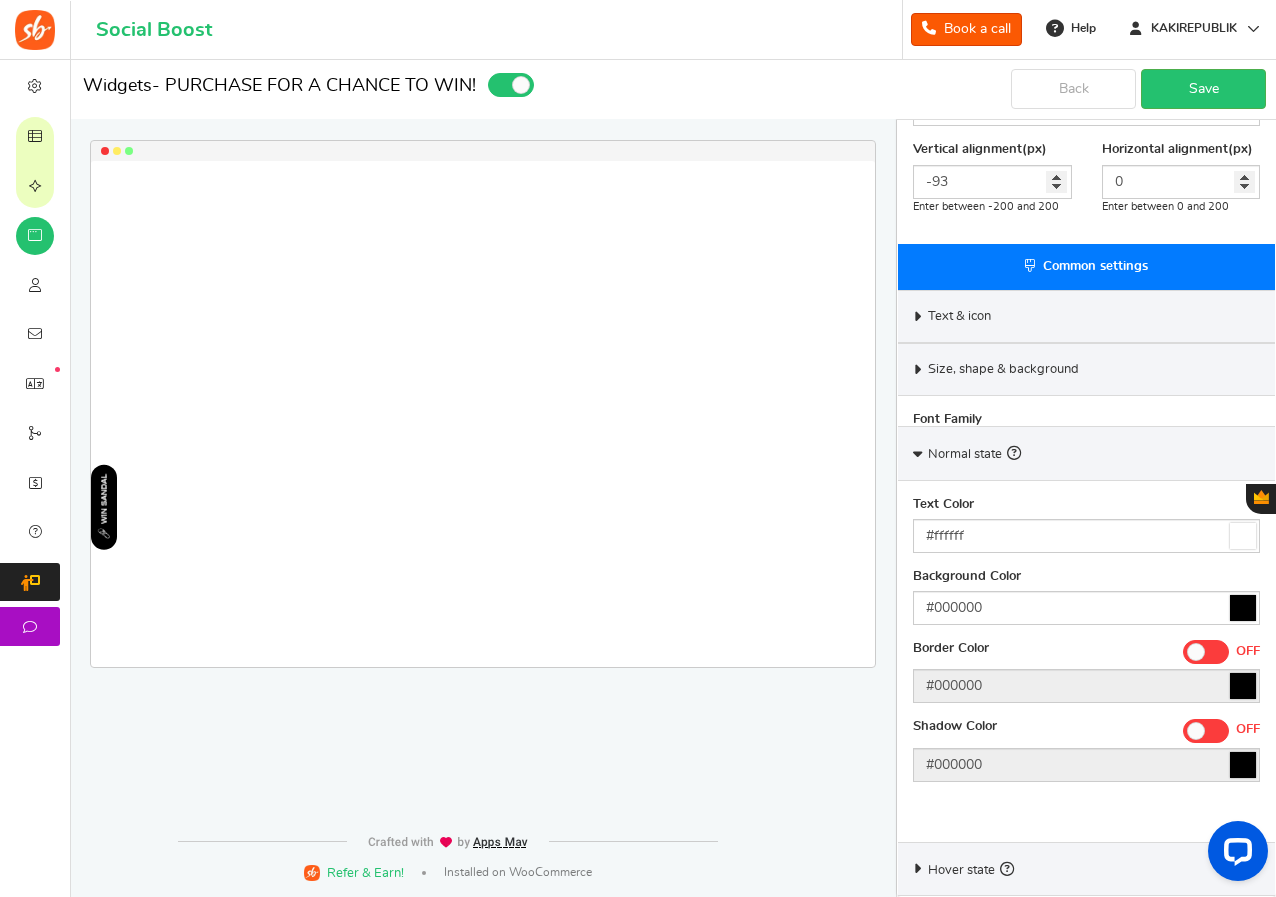 scroll, scrollTop: 389, scrollLeft: 0, axis: vertical 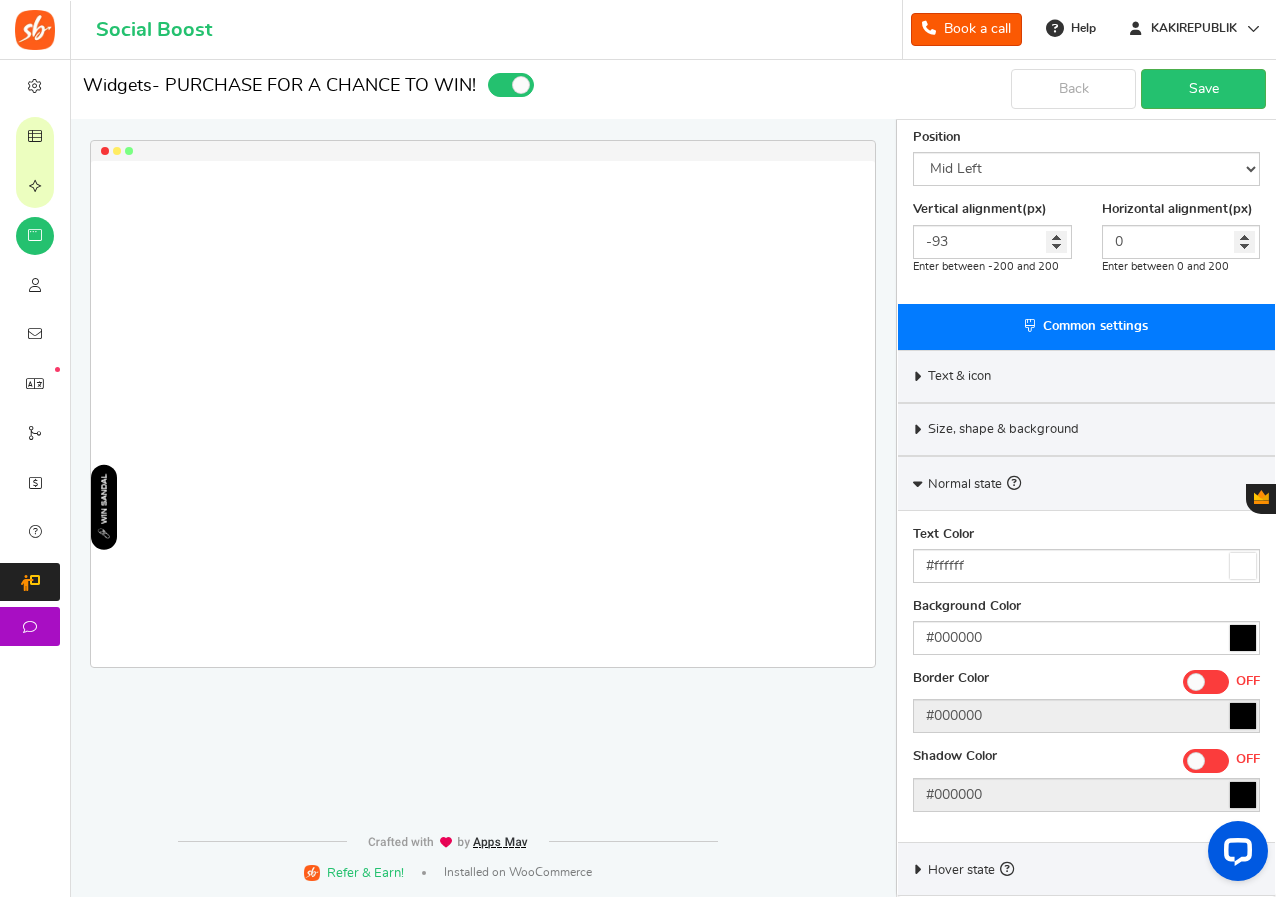 click on "Hover state" at bounding box center [971, 869] 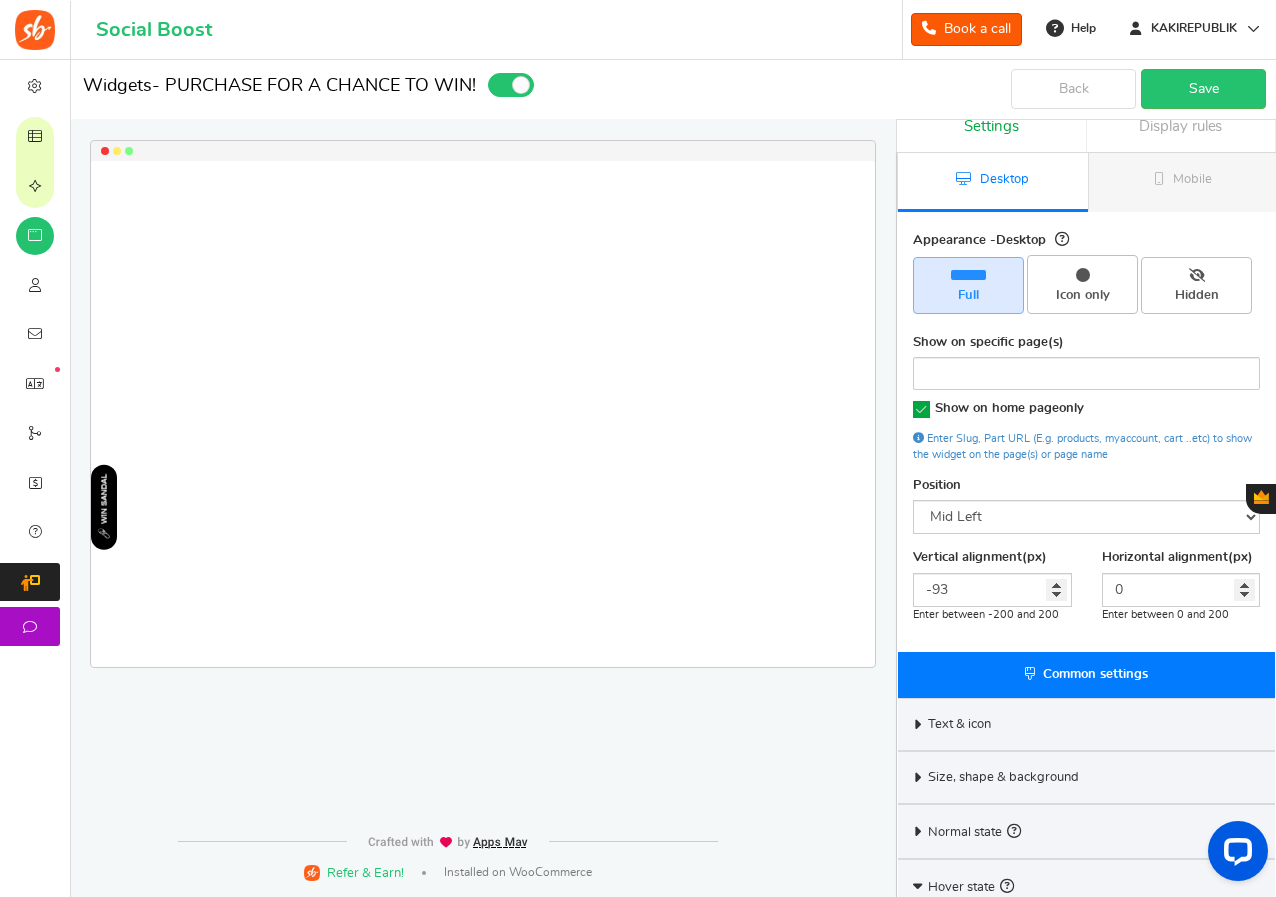 scroll, scrollTop: 0, scrollLeft: 0, axis: both 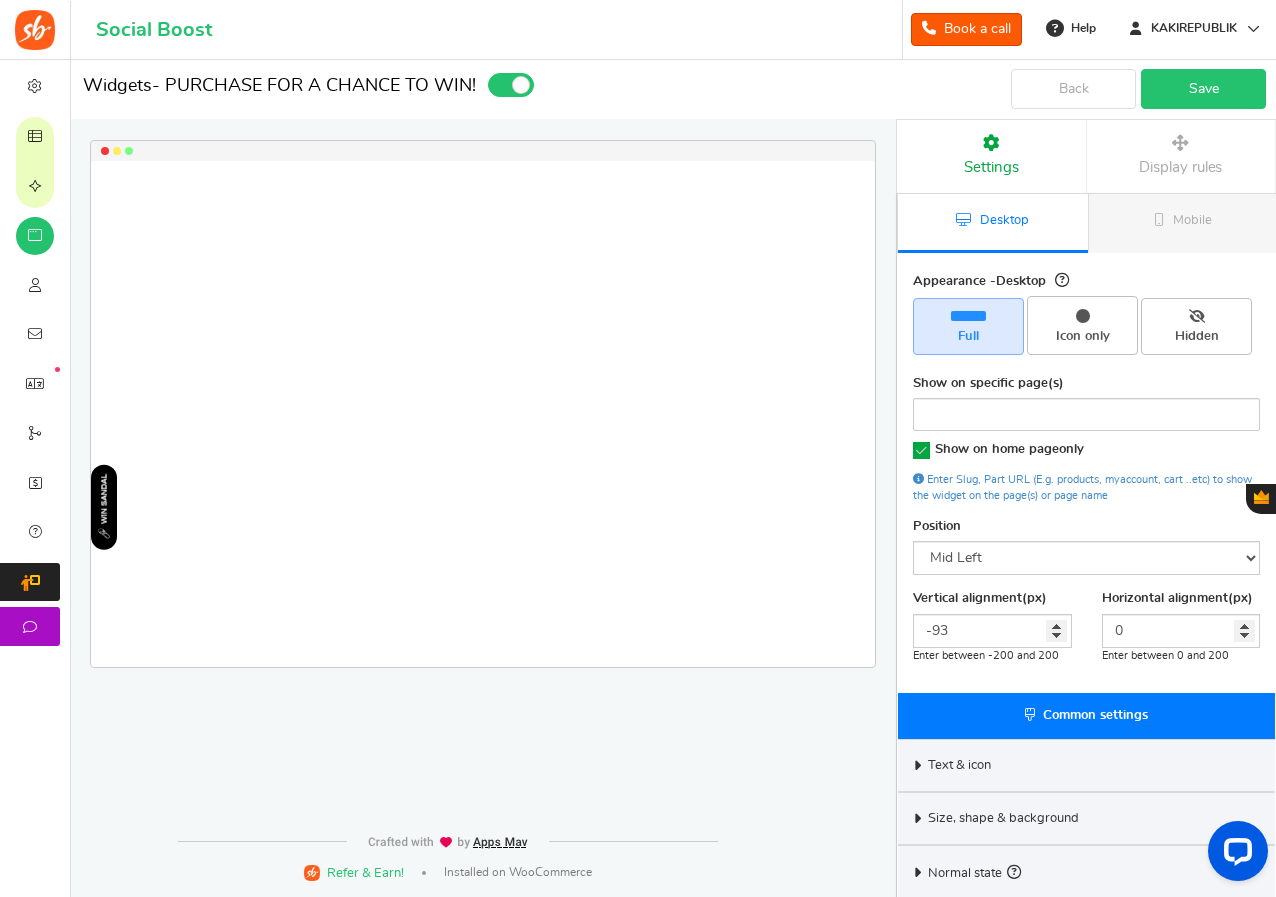 click on "Save" at bounding box center [1203, 89] 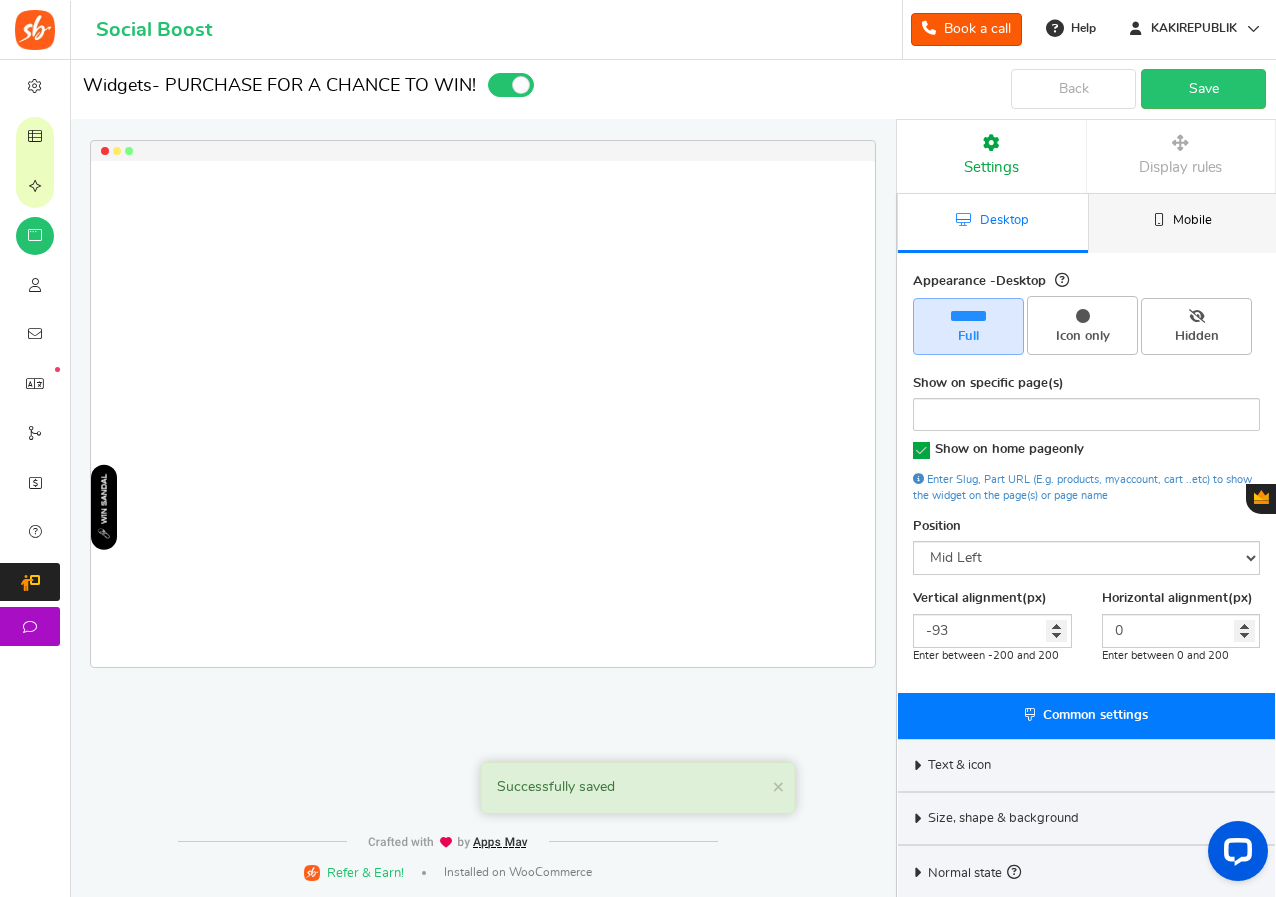 click at bounding box center (1159, 219) 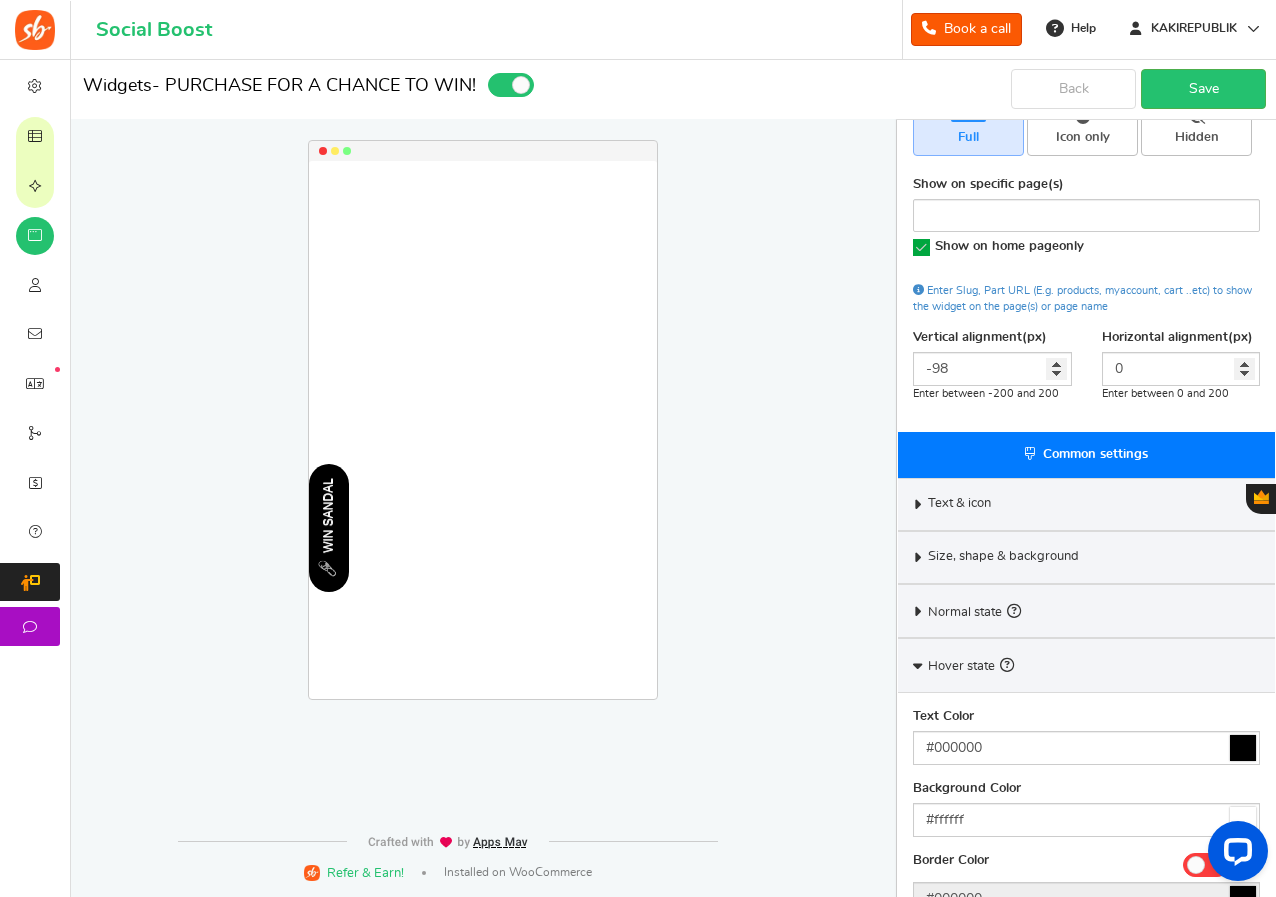 scroll, scrollTop: 200, scrollLeft: 0, axis: vertical 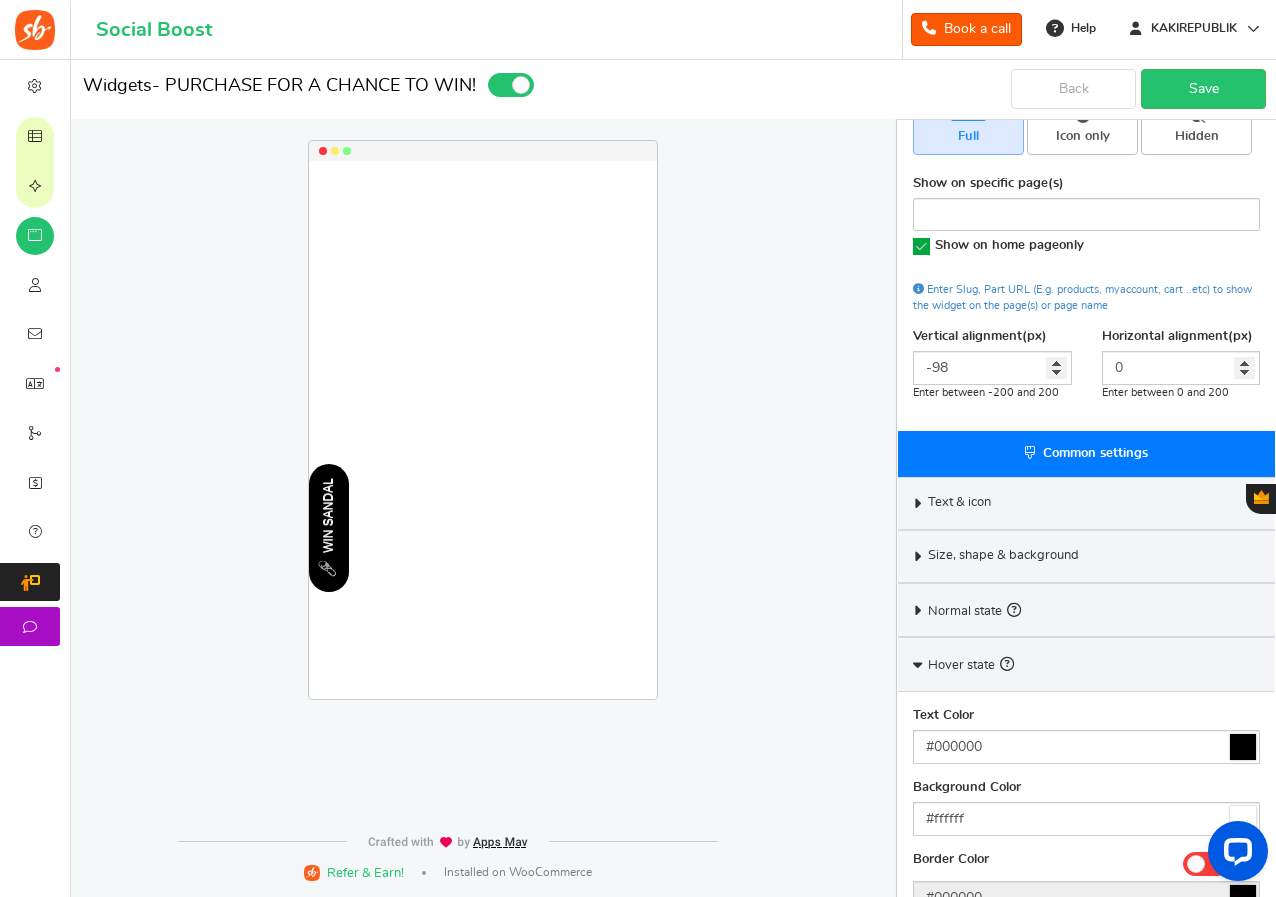 click on "Text & icon" at bounding box center [1086, 503] 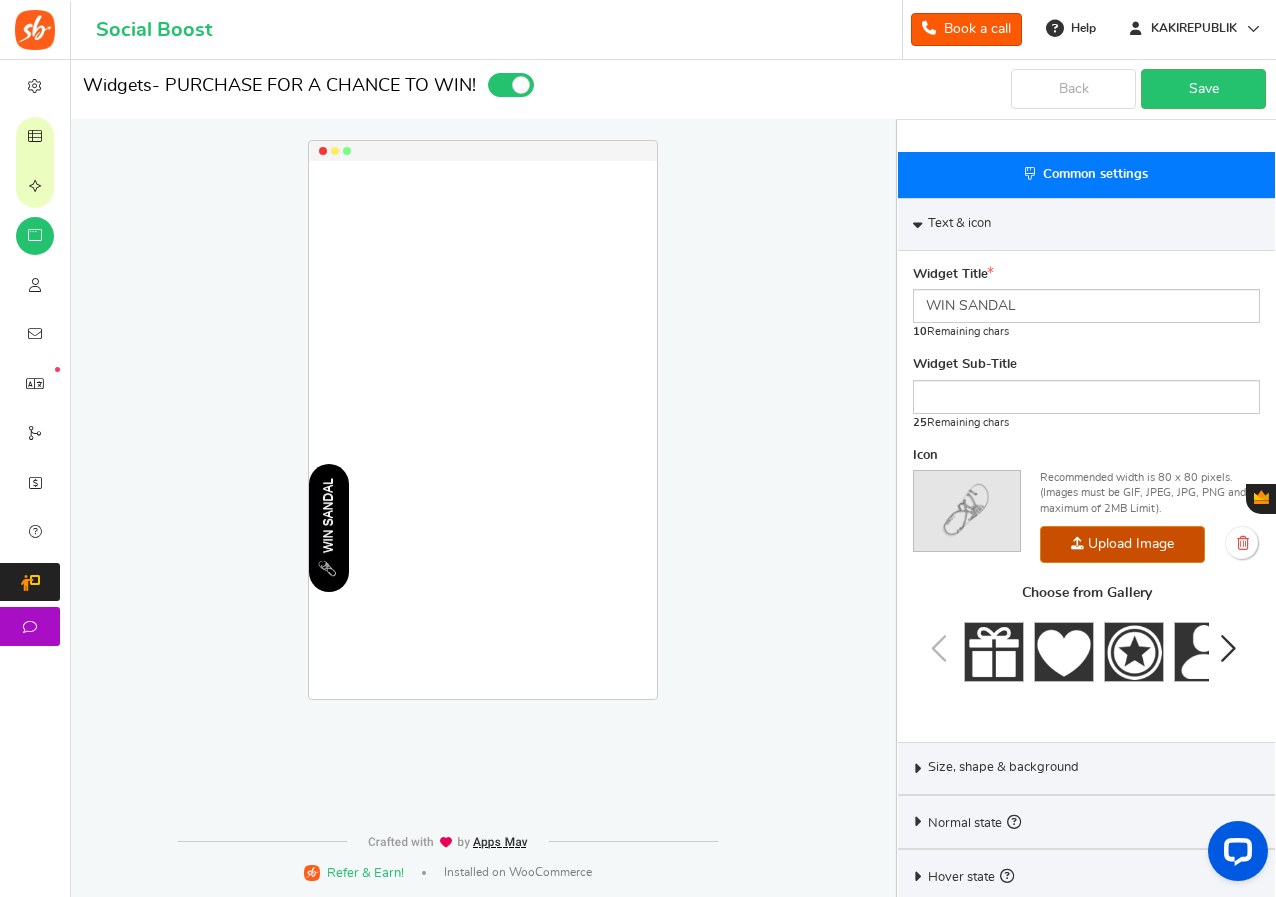 scroll, scrollTop: 486, scrollLeft: 0, axis: vertical 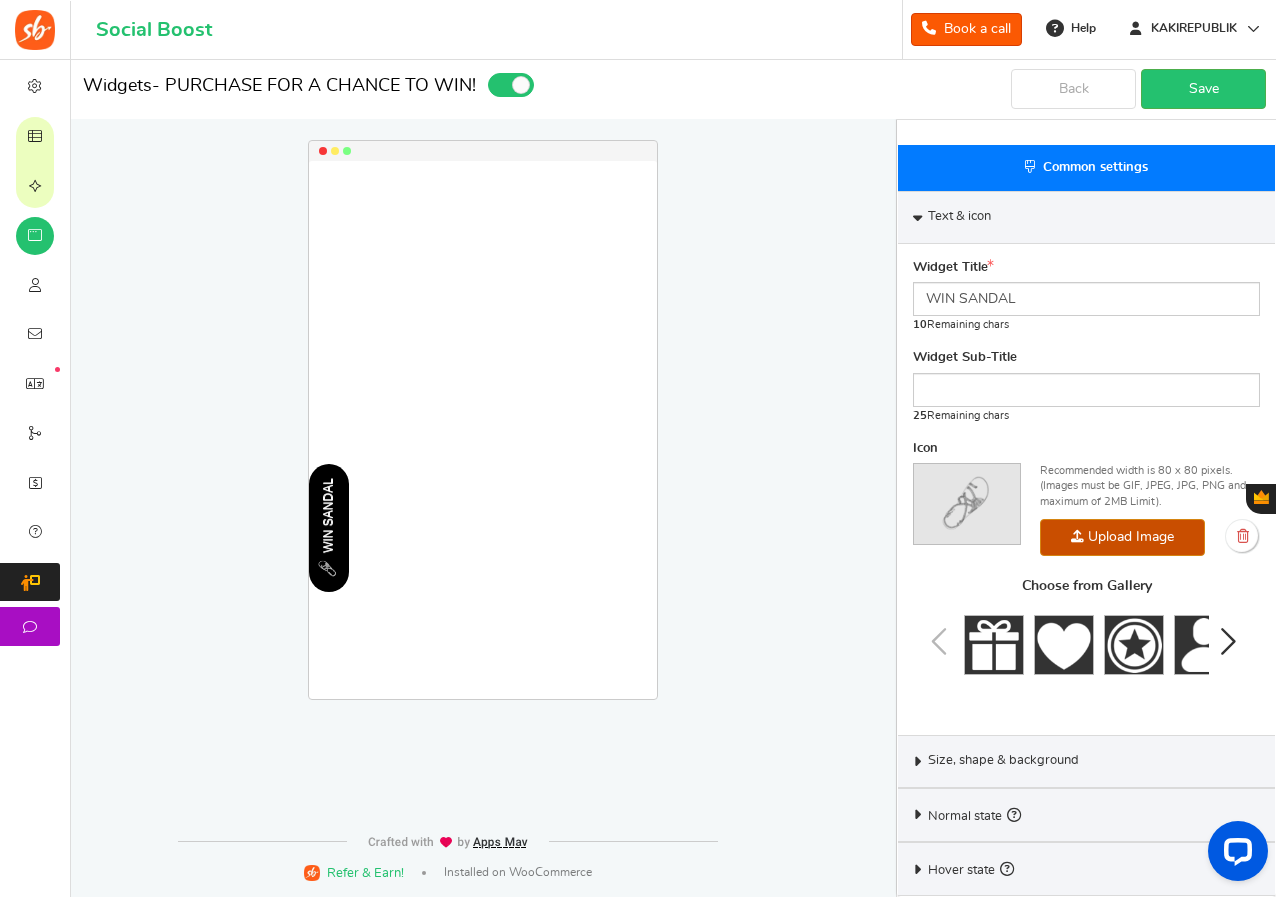 click on "Size, shape & background" at bounding box center [1003, 761] 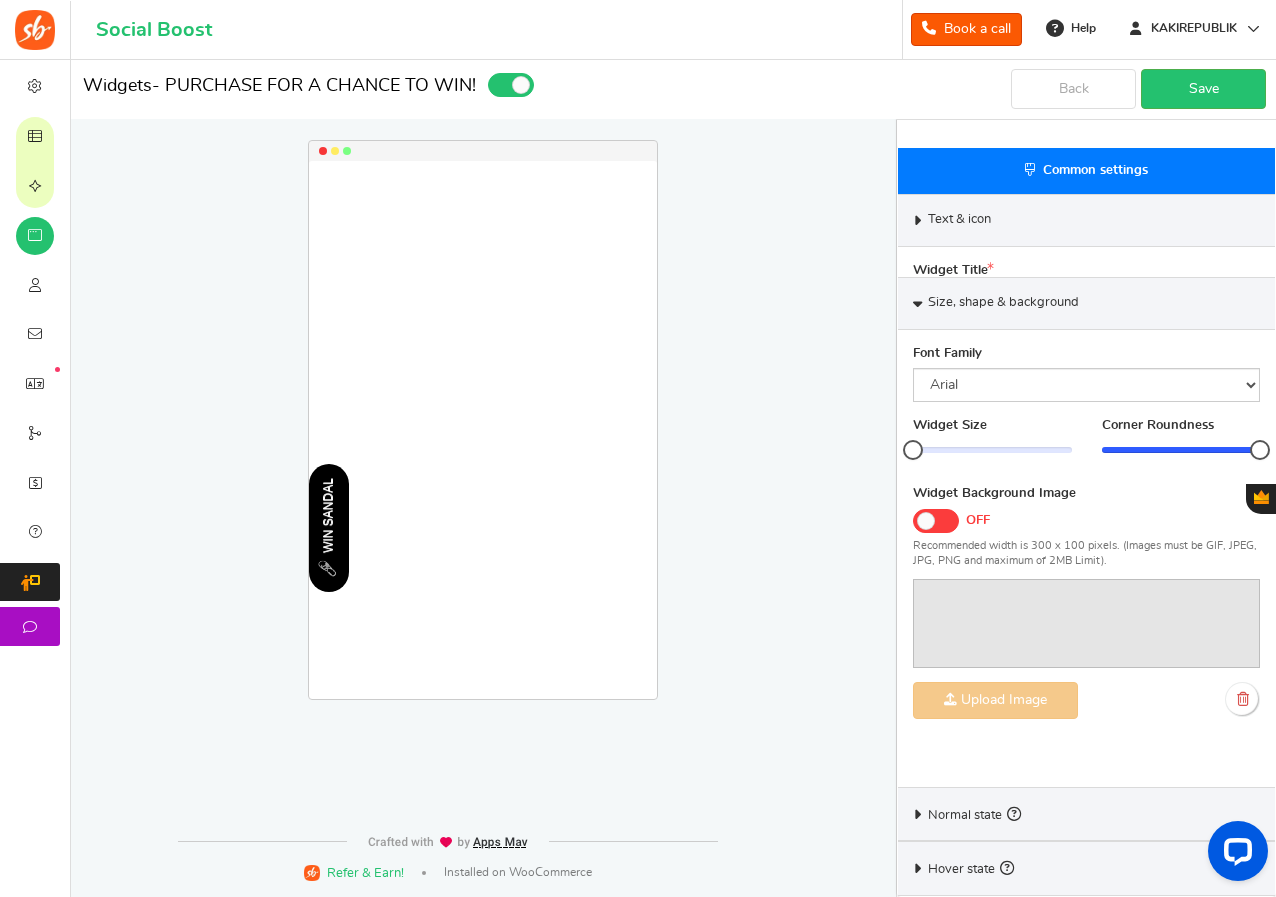 scroll, scrollTop: 422, scrollLeft: 0, axis: vertical 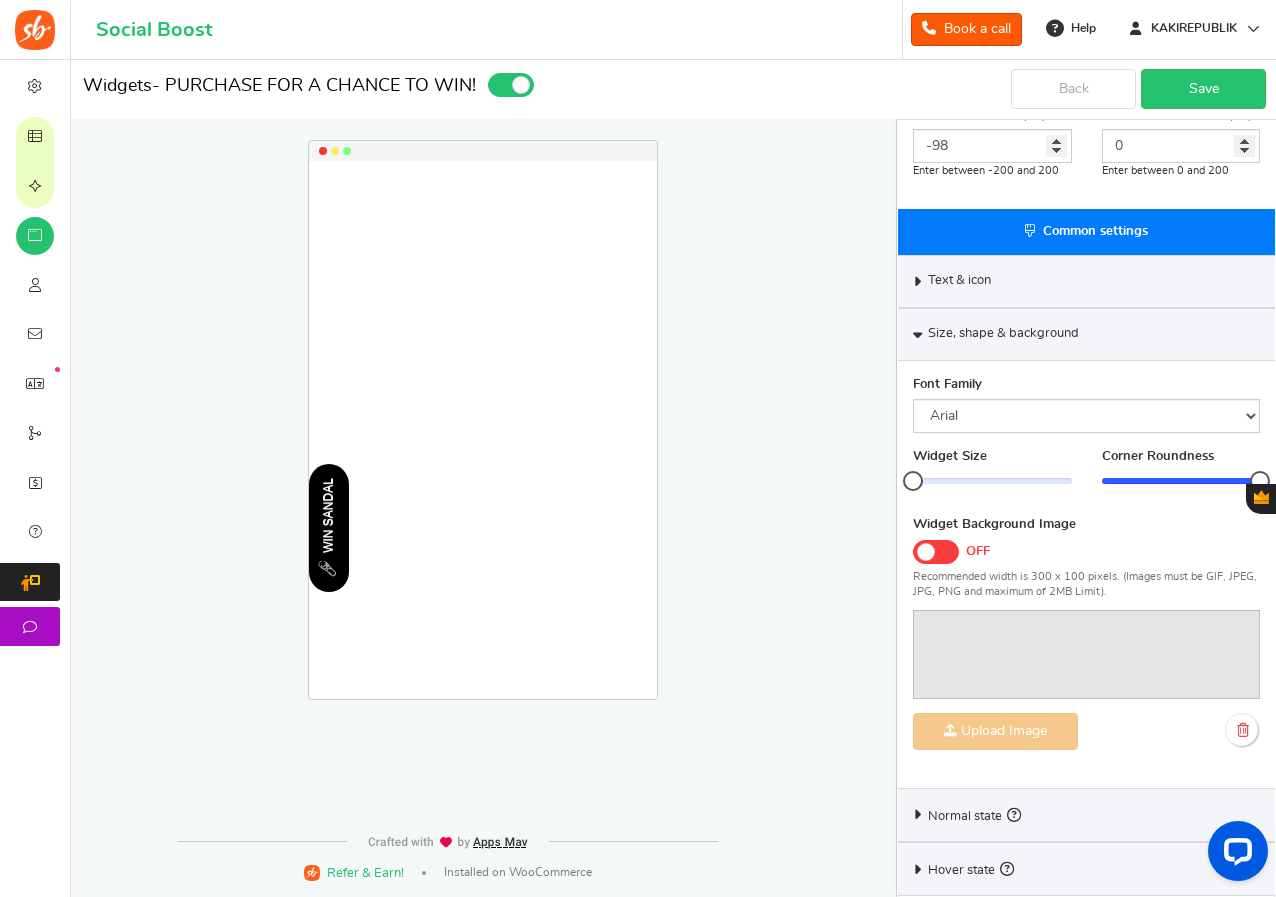 click on "Size, shape & background" at bounding box center [1086, 334] 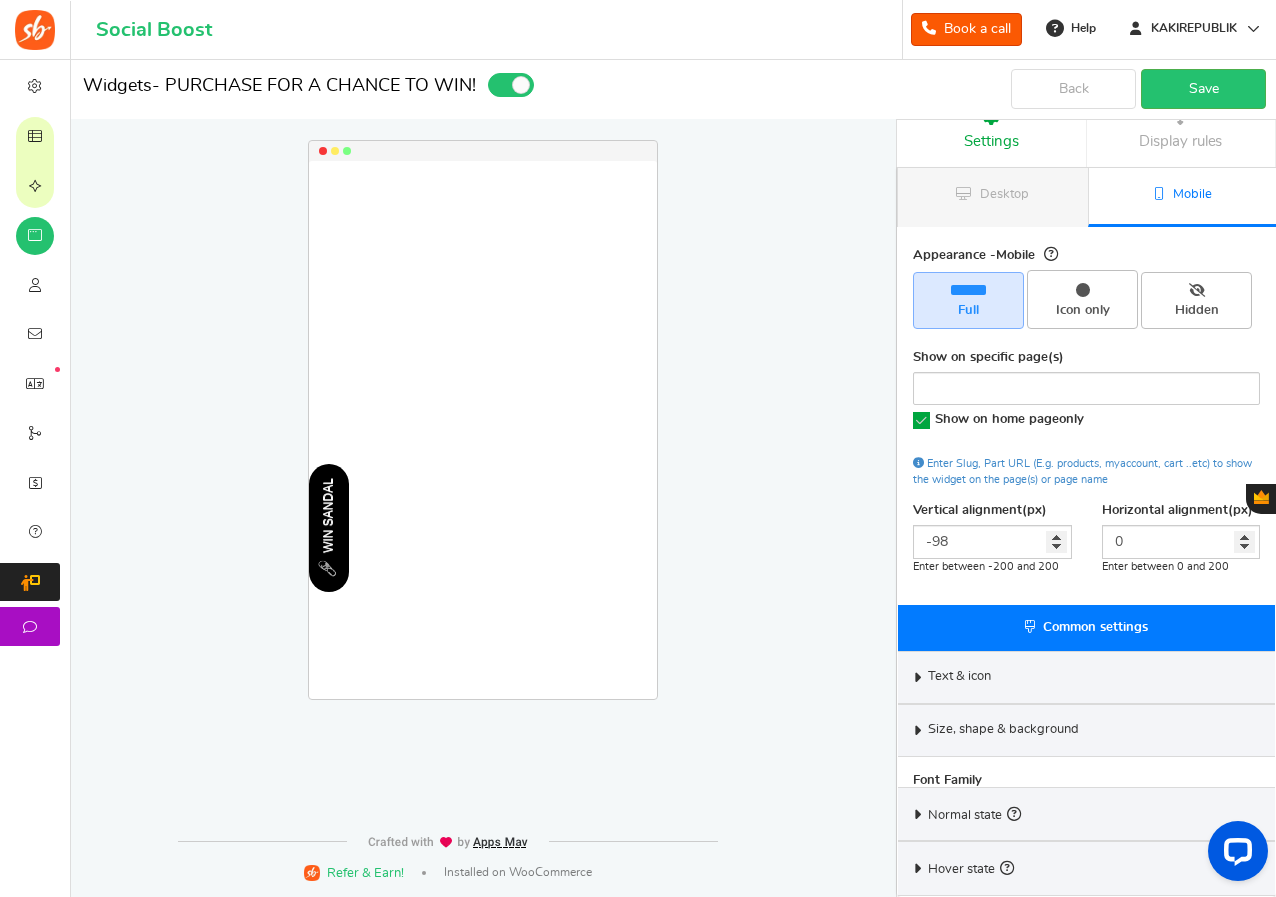 scroll, scrollTop: 0, scrollLeft: 0, axis: both 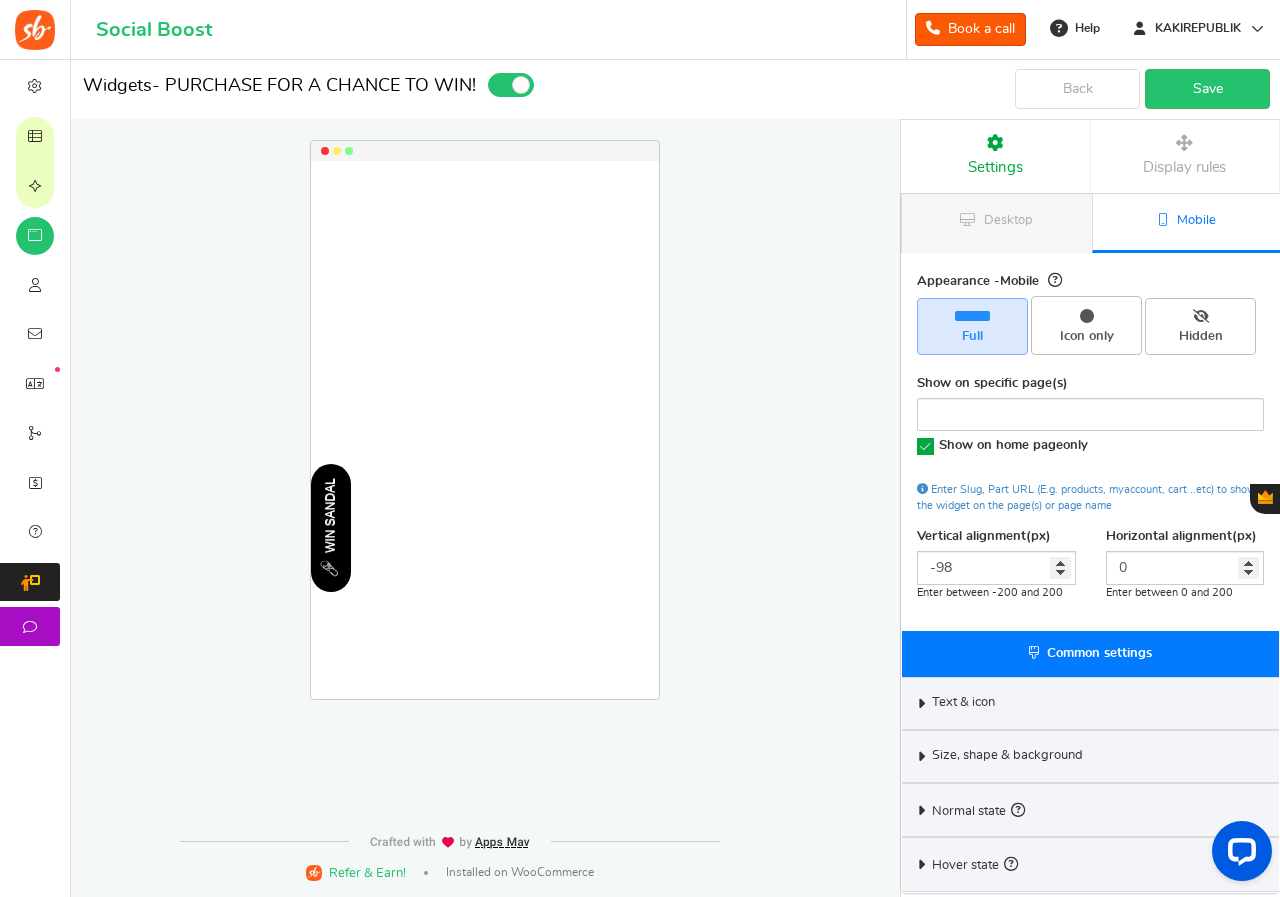 click on "Display rules" at bounding box center [1184, 167] 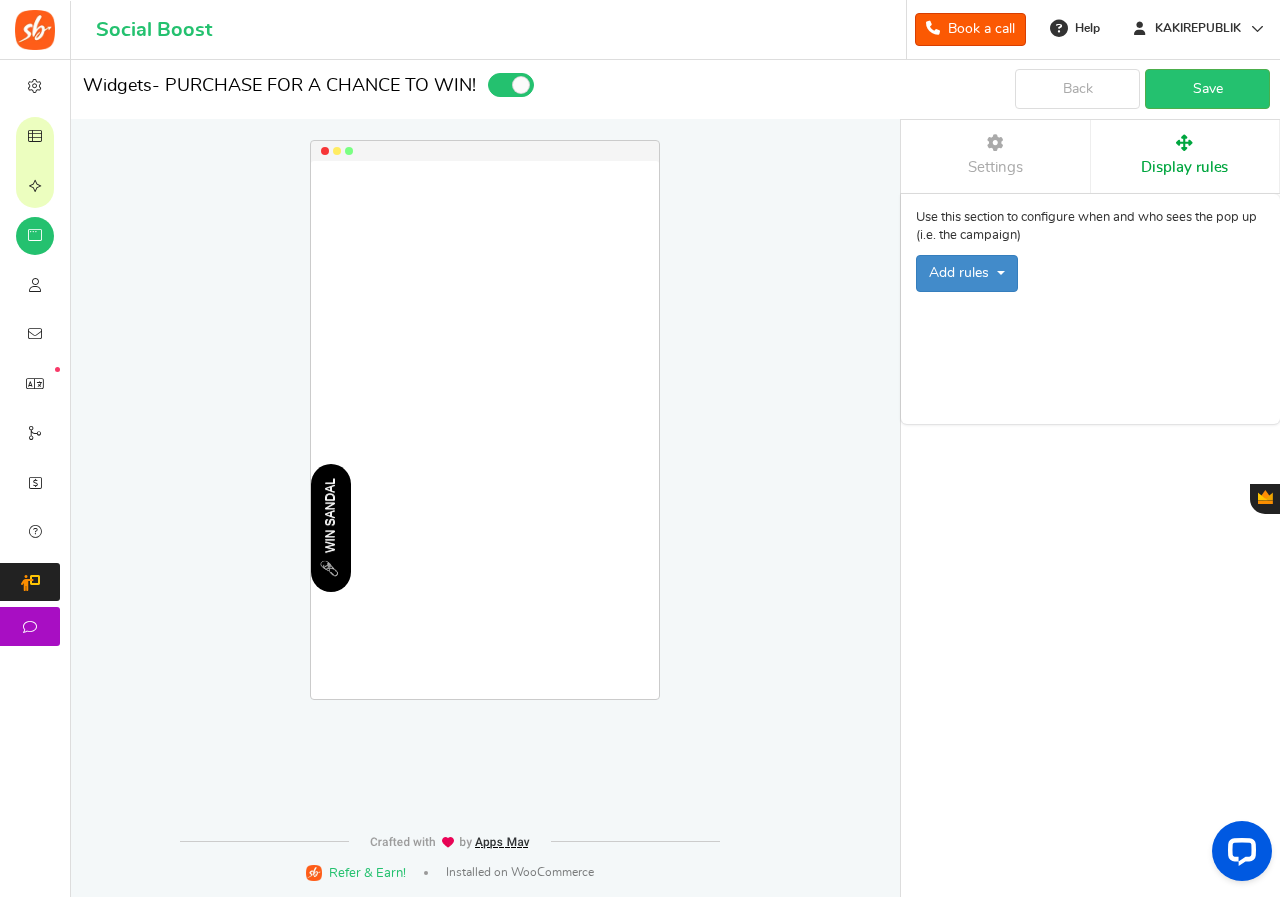 click on "Display rules" at bounding box center [1184, 167] 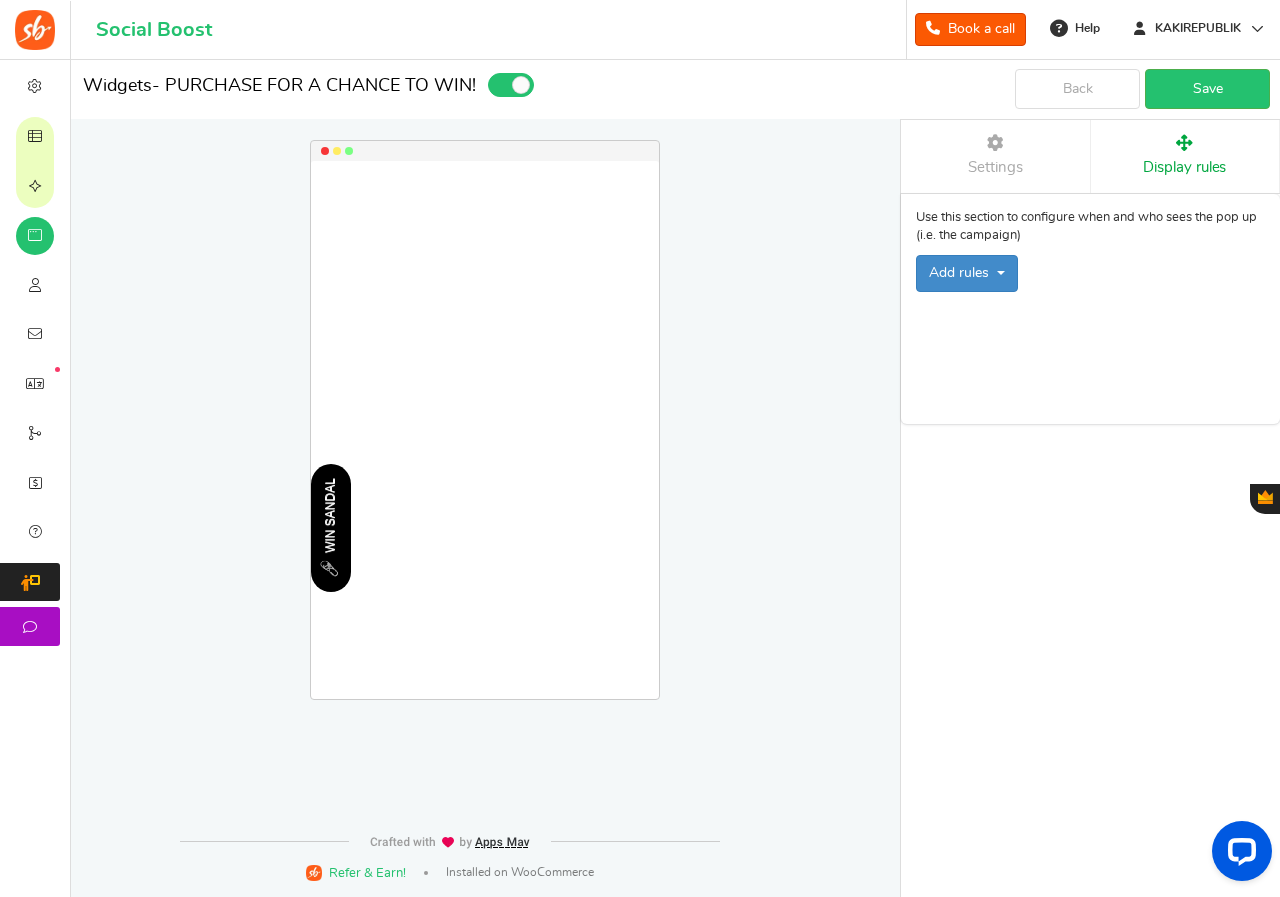 click on "Settings" at bounding box center (995, 156) 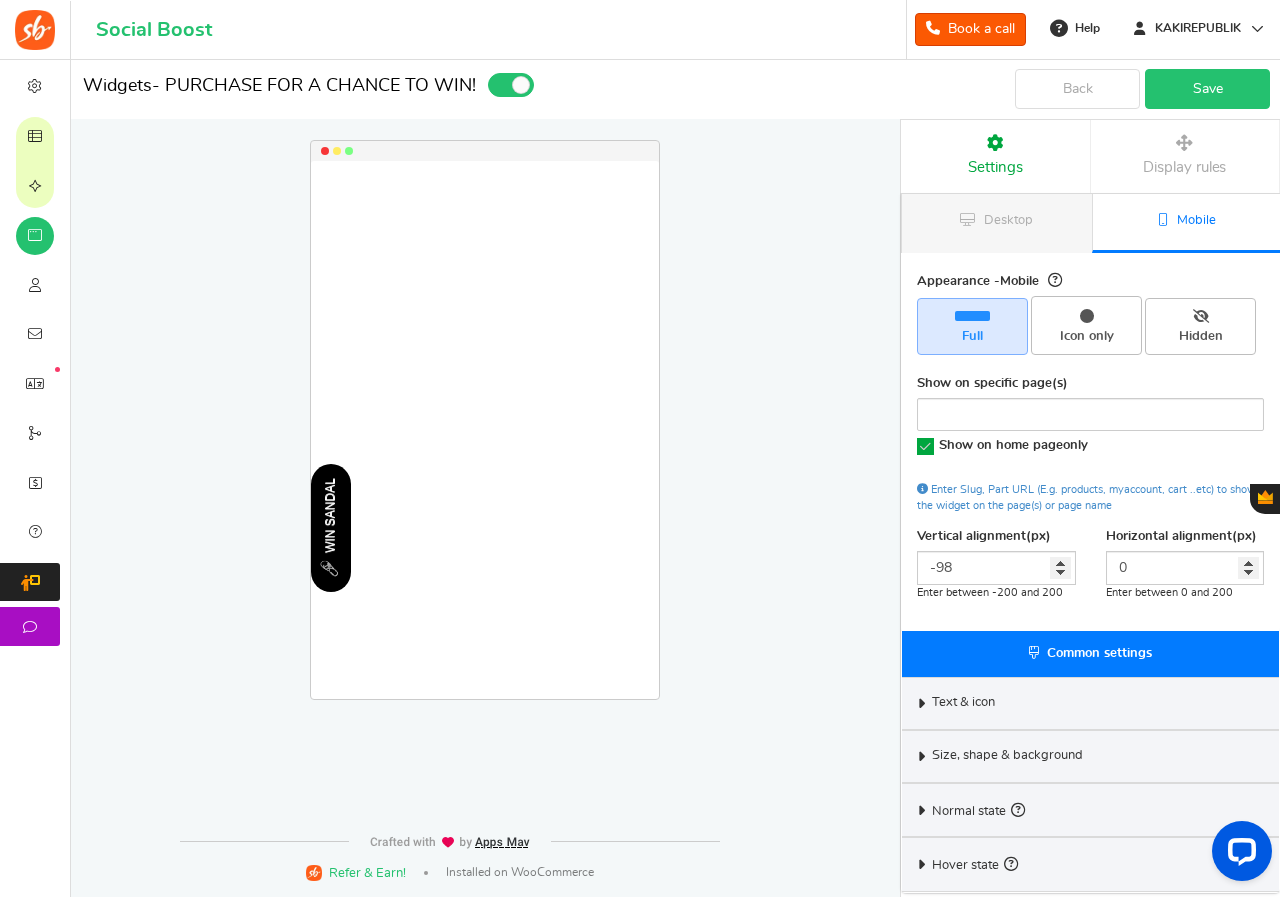 click on "Save" at bounding box center (1207, 89) 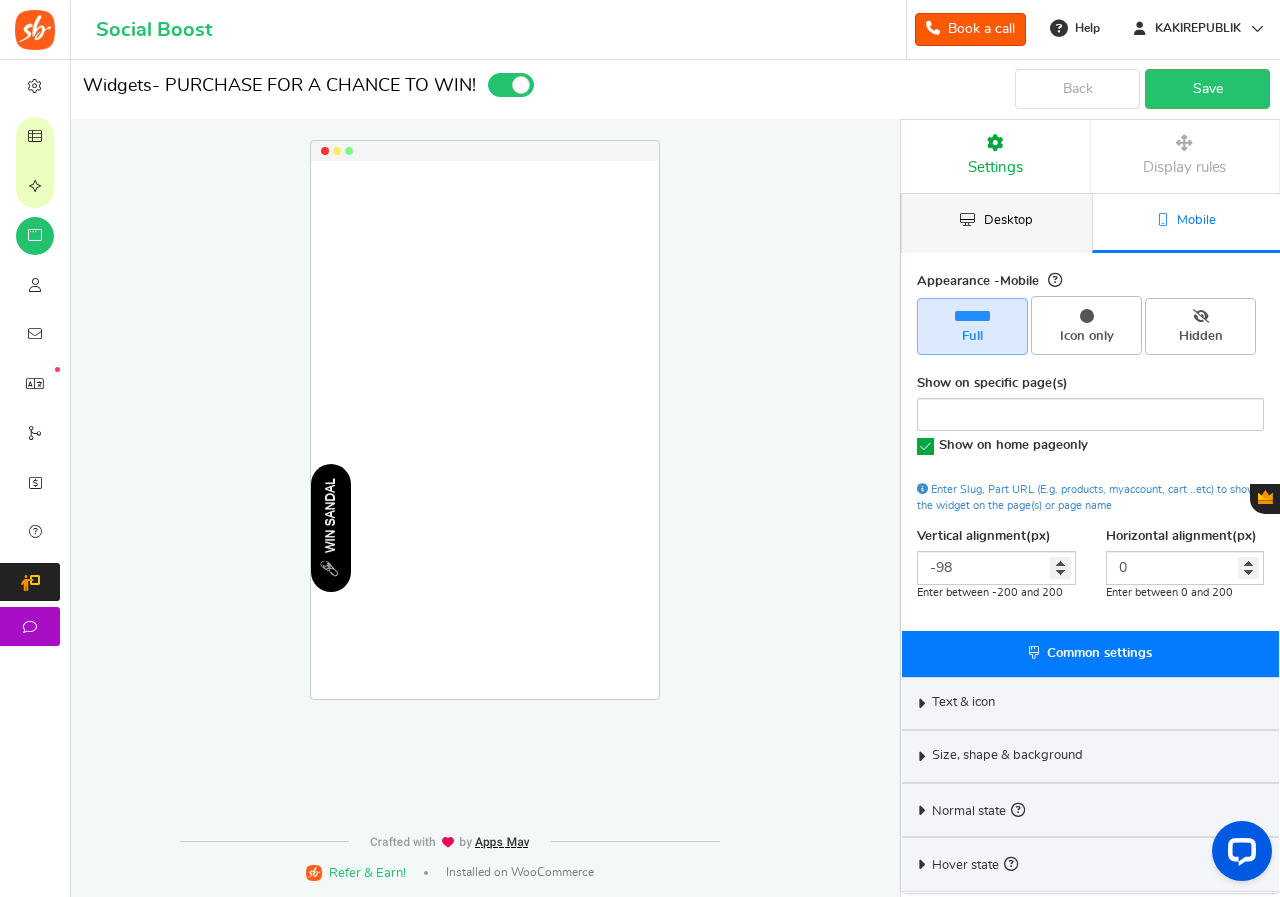 click on "Desktop" at bounding box center [997, 223] 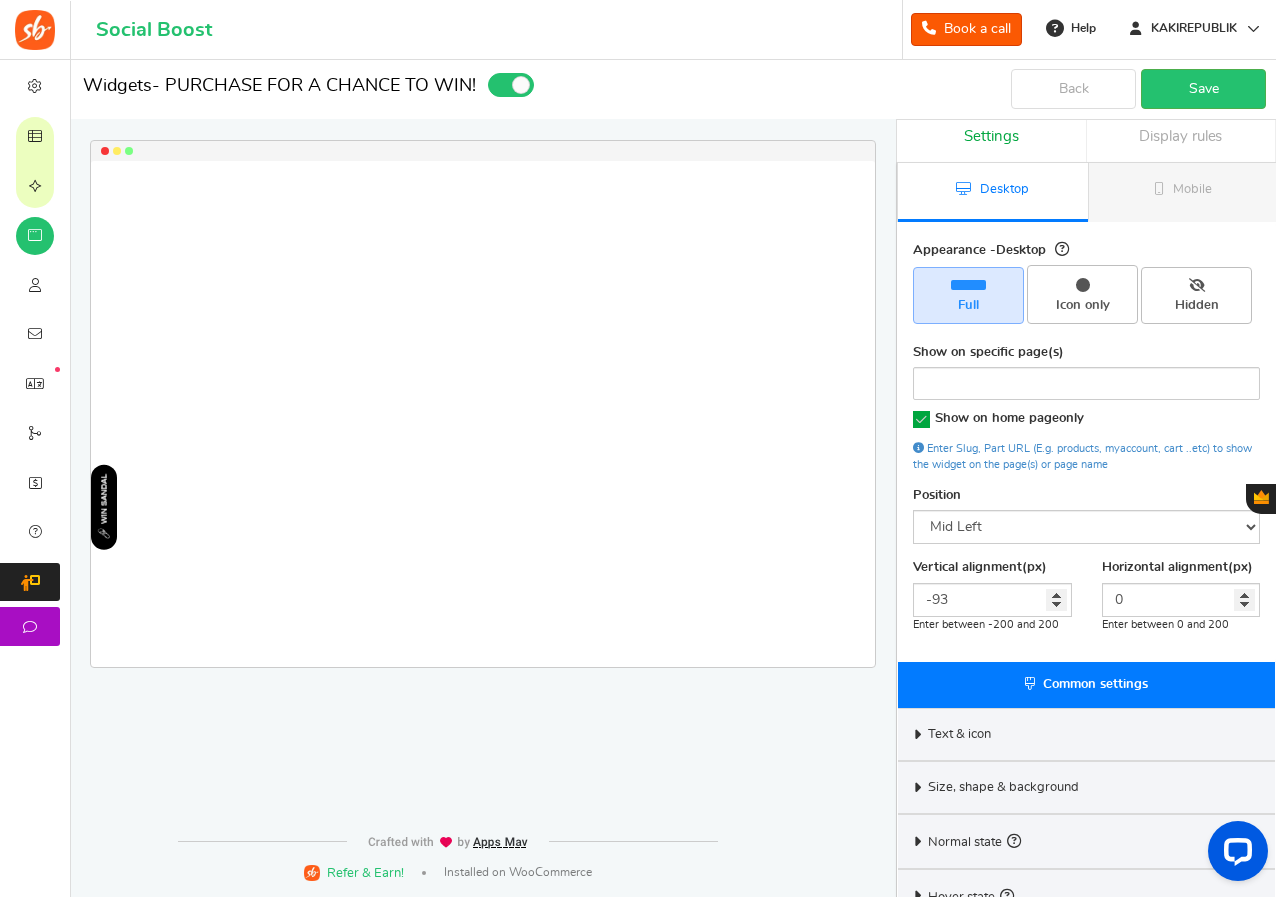 scroll, scrollTop: 58, scrollLeft: 0, axis: vertical 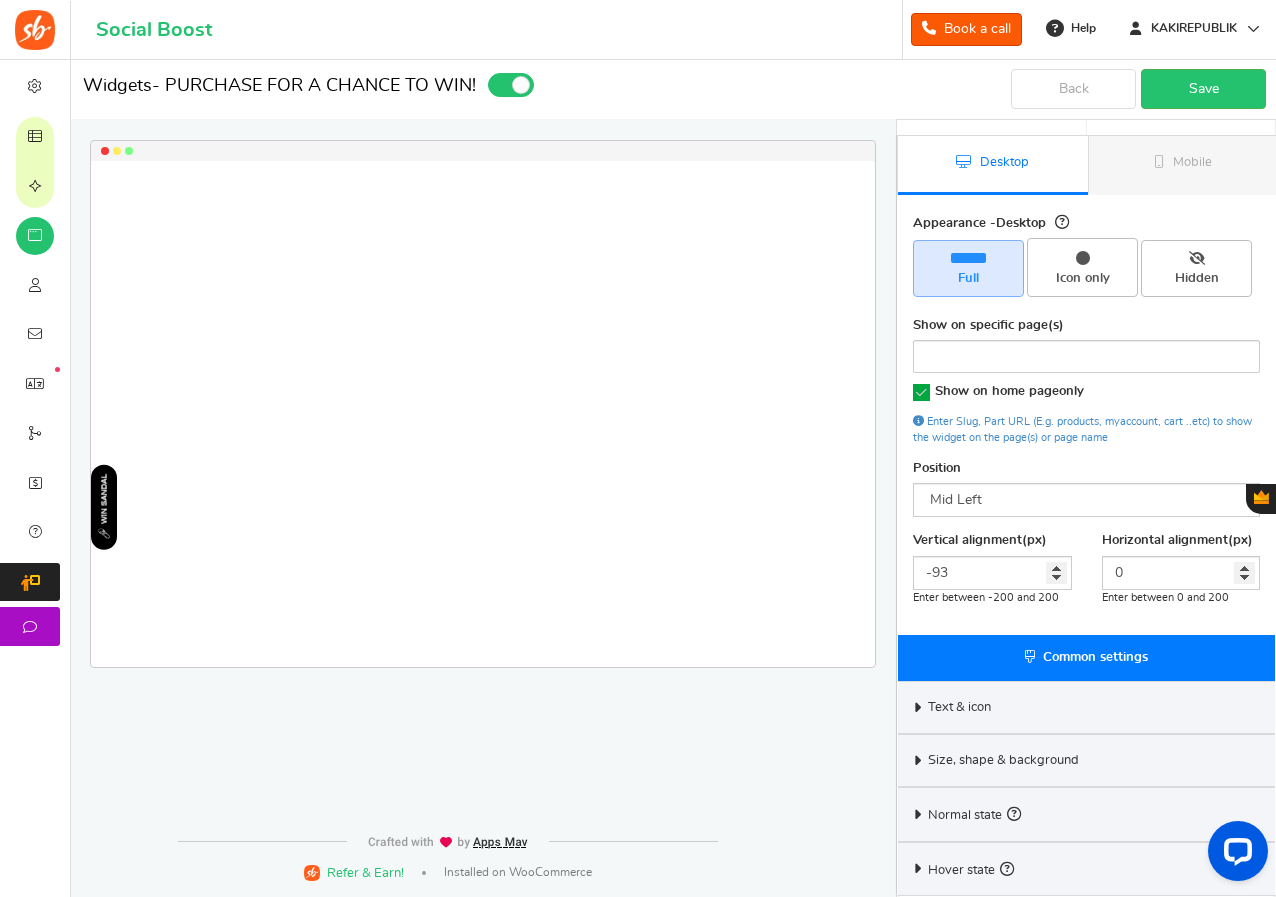 click on "Text & icon" at bounding box center (1086, 707) 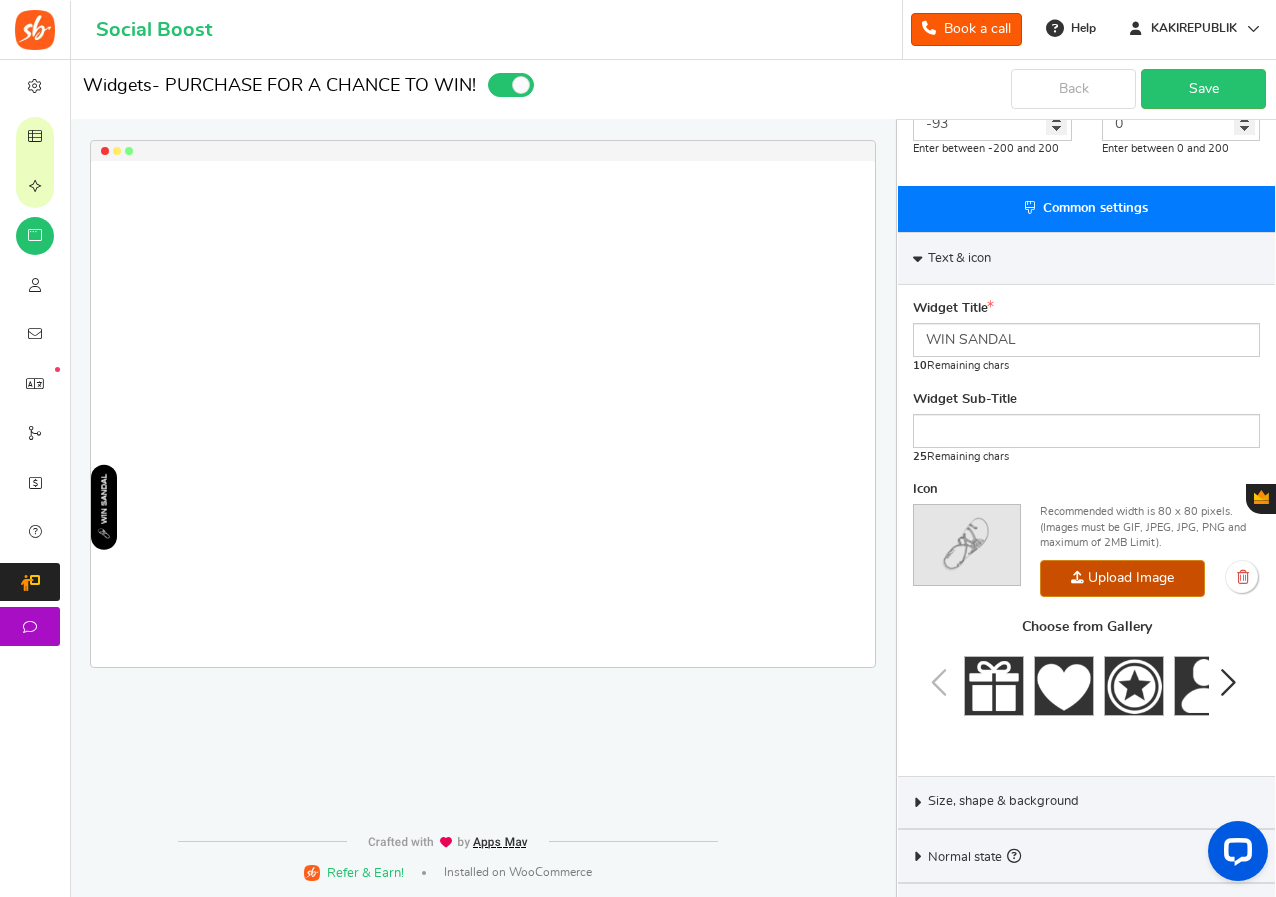 scroll, scrollTop: 549, scrollLeft: 0, axis: vertical 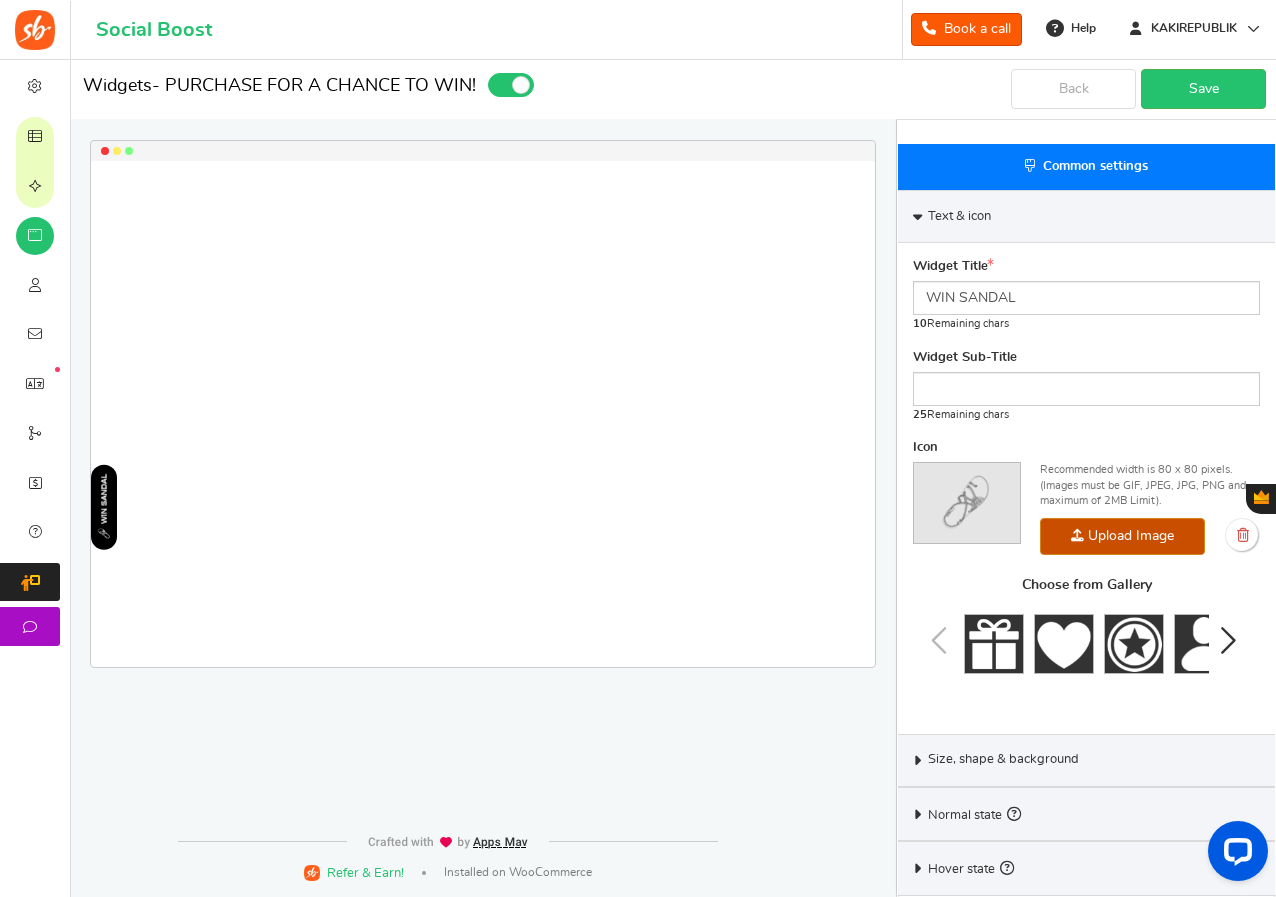 click on "Size, shape & background" at bounding box center (1003, 760) 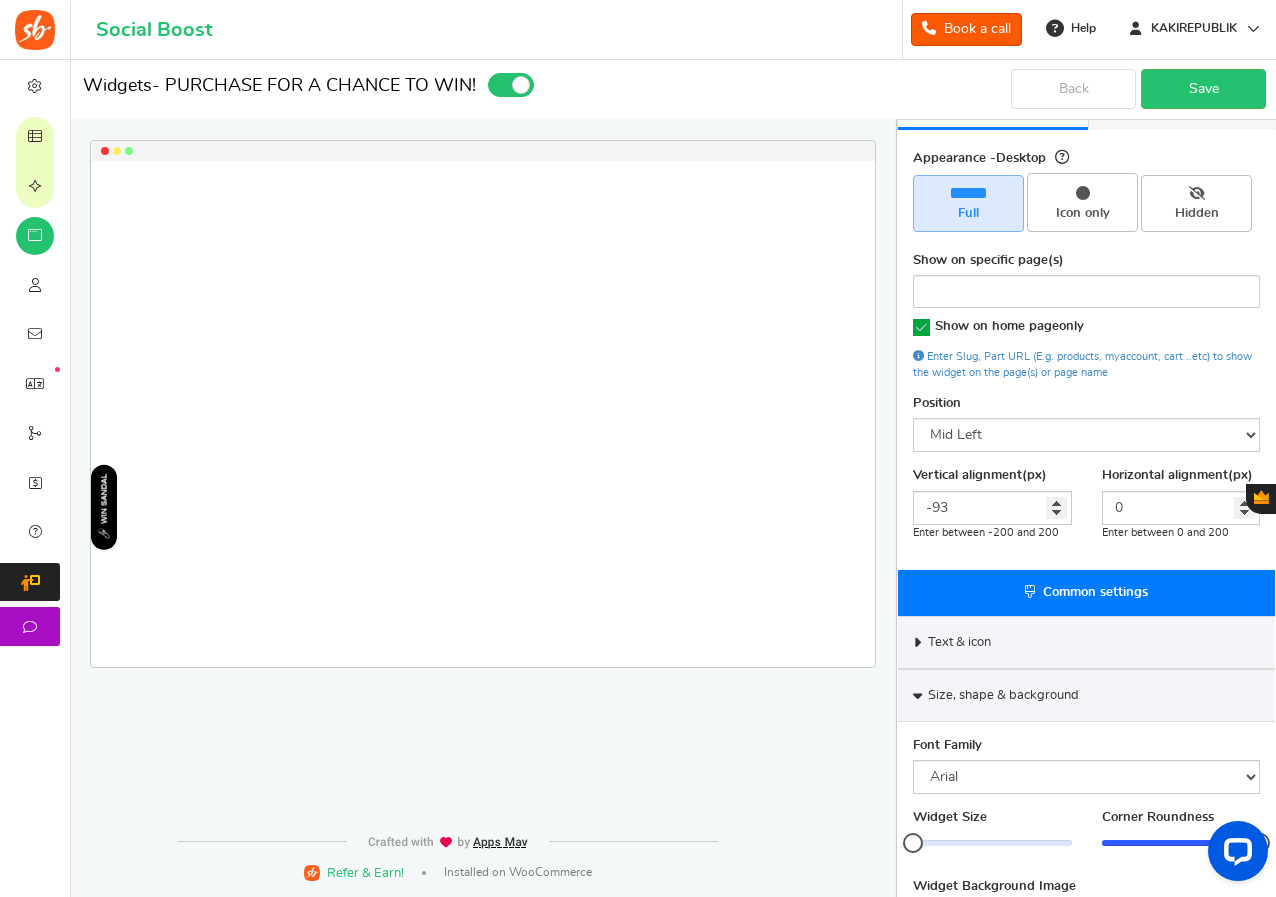 scroll, scrollTop: 0, scrollLeft: 0, axis: both 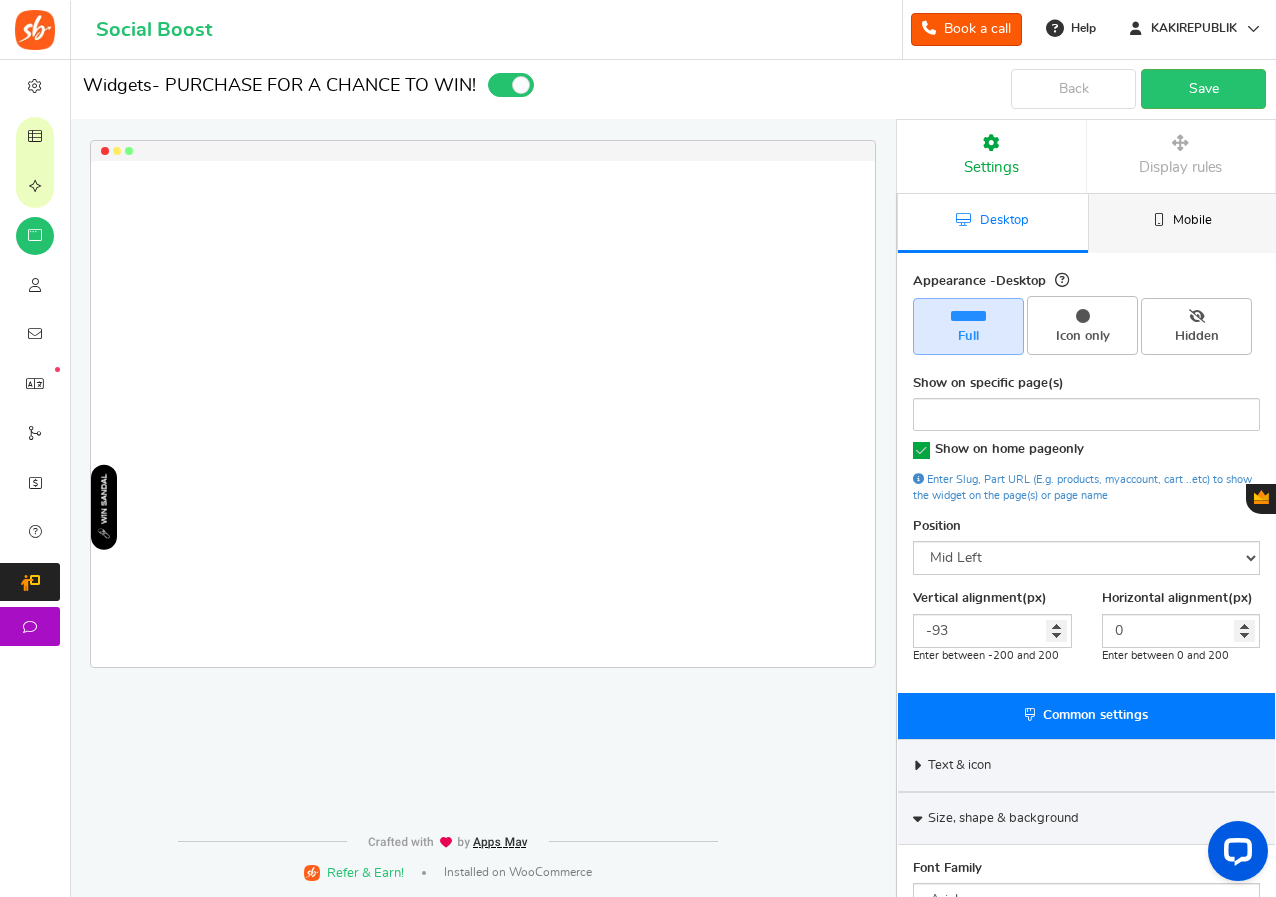 click on "Mobile" at bounding box center (1183, 223) 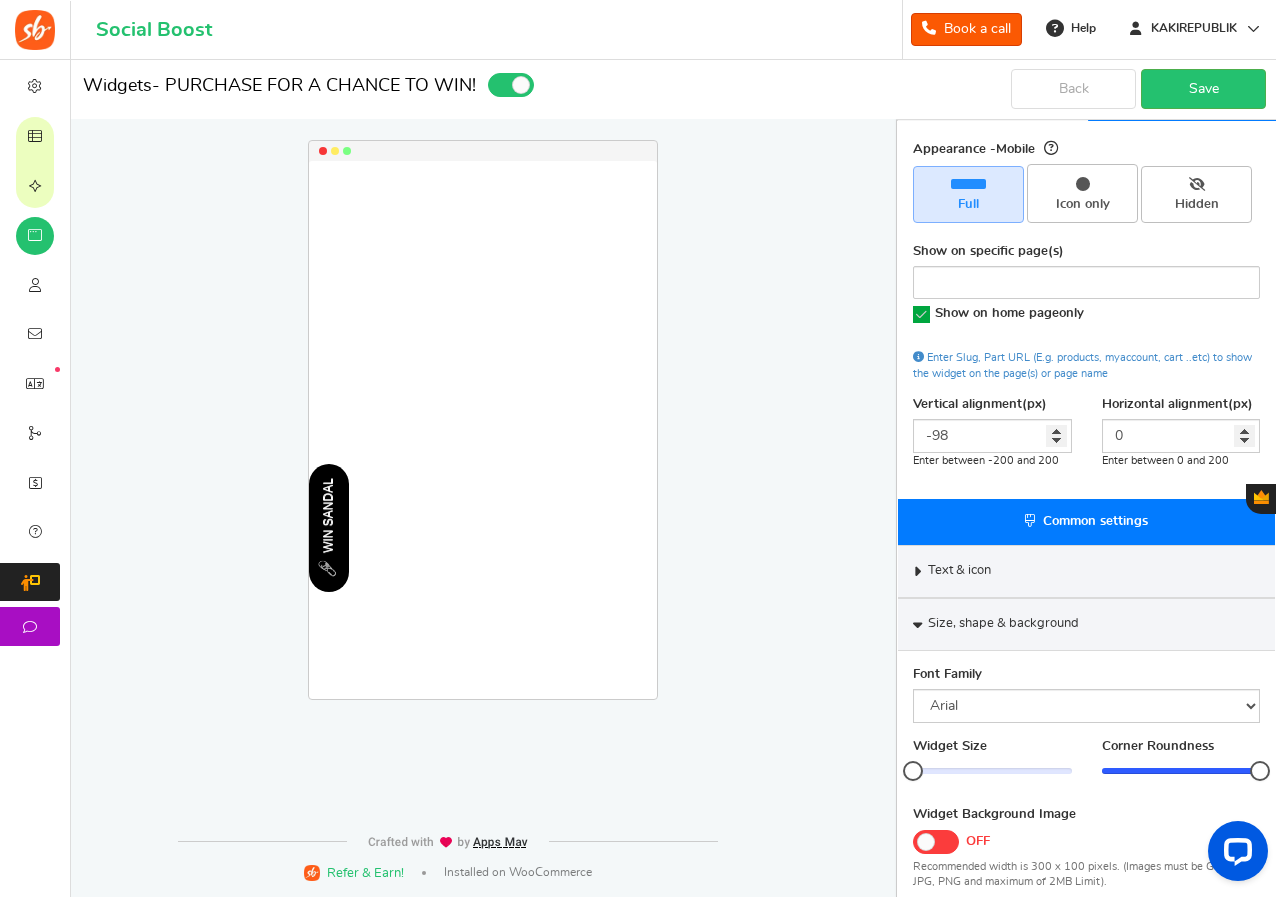 scroll, scrollTop: 300, scrollLeft: 0, axis: vertical 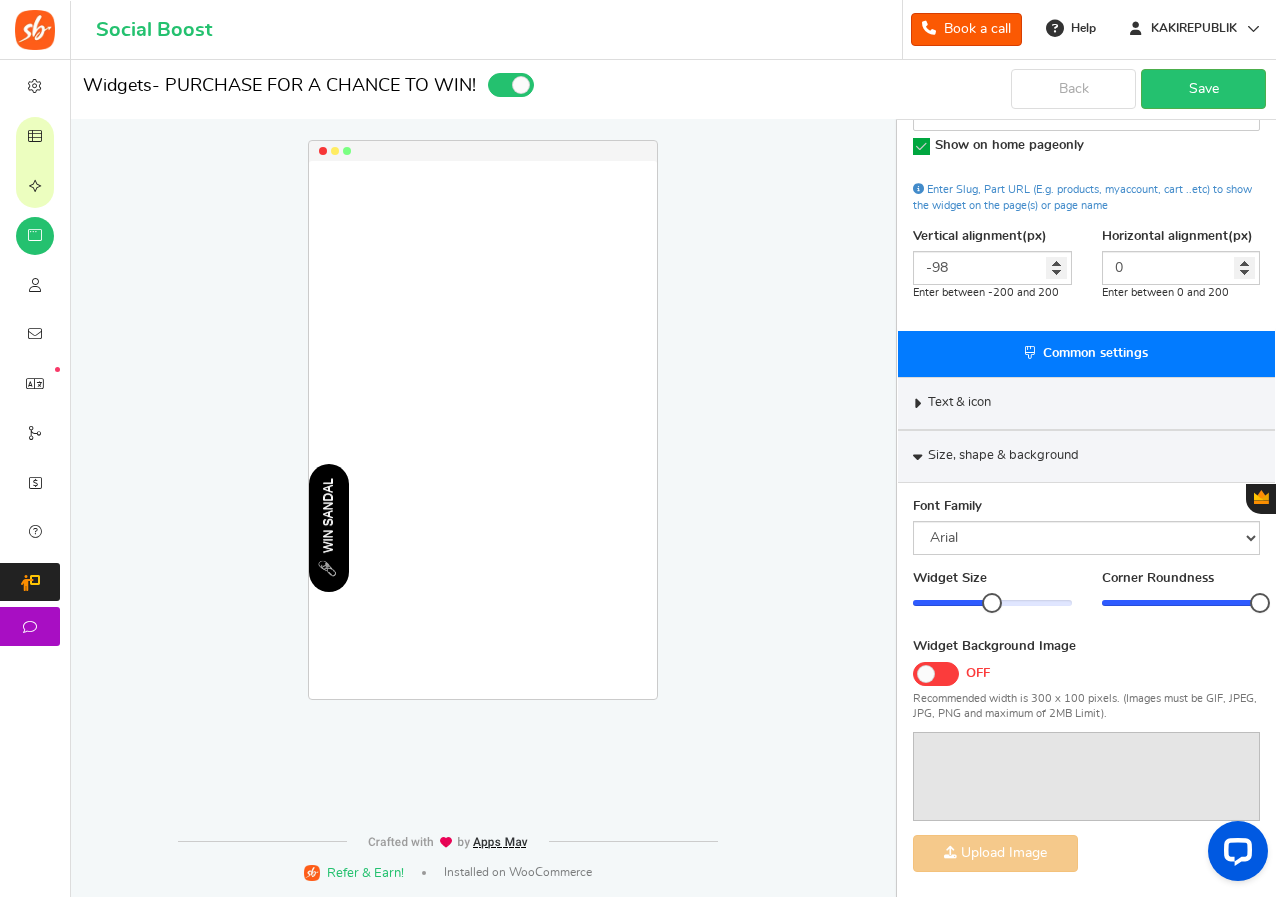drag, startPoint x: 916, startPoint y: 603, endPoint x: 998, endPoint y: 603, distance: 82 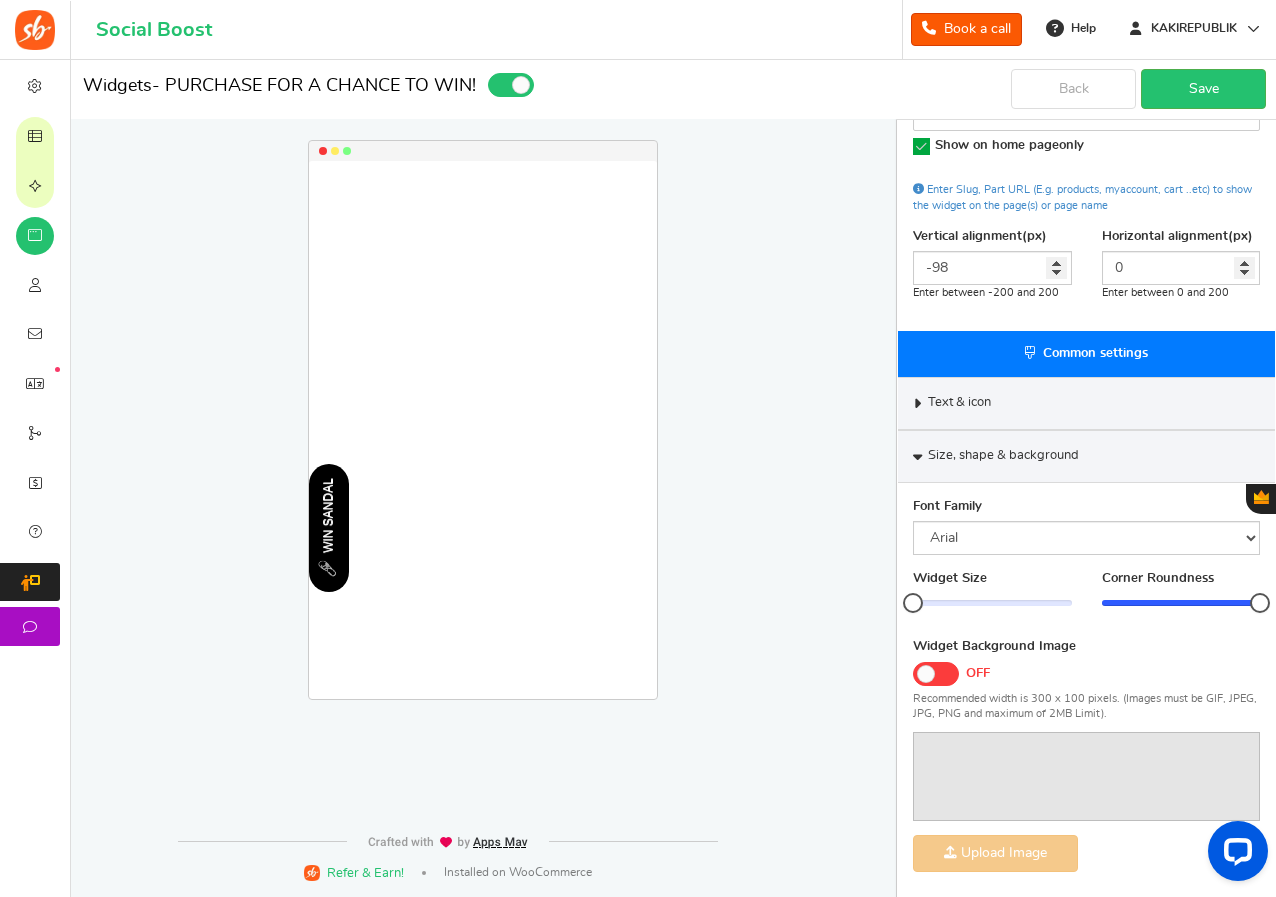 drag, startPoint x: 998, startPoint y: 603, endPoint x: 887, endPoint y: 603, distance: 111 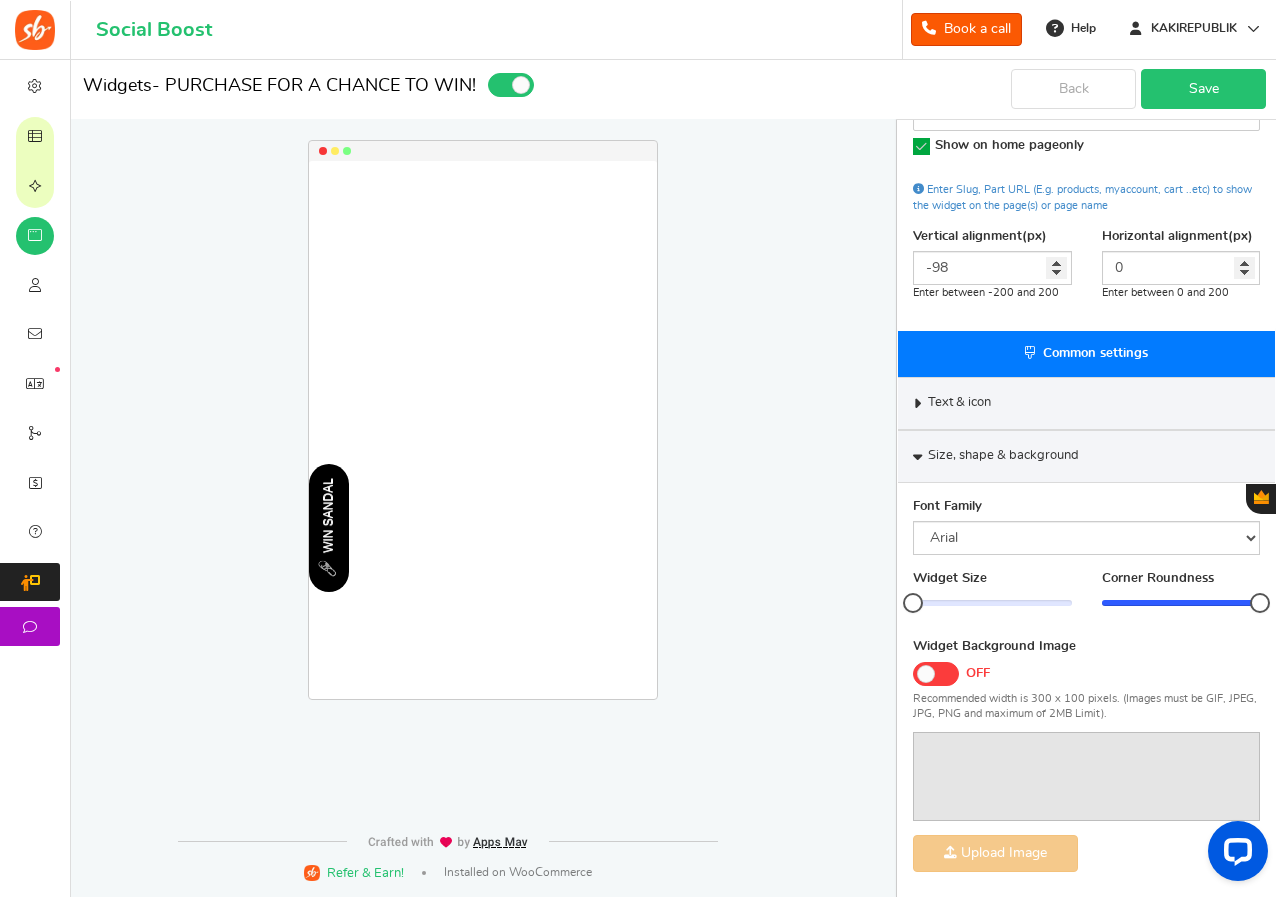 click on "Save" at bounding box center [1203, 89] 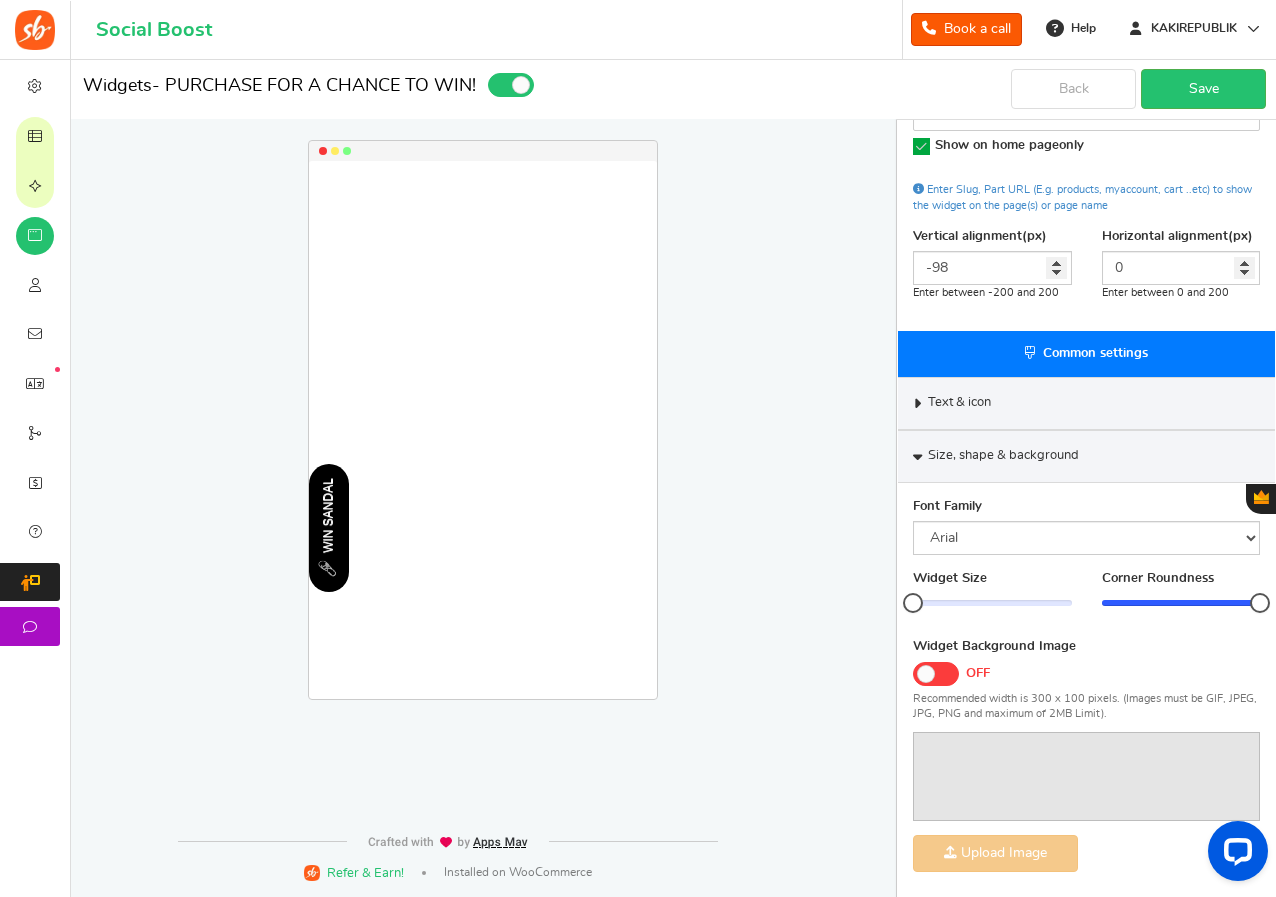 click on "Text & icon" at bounding box center [1086, 403] 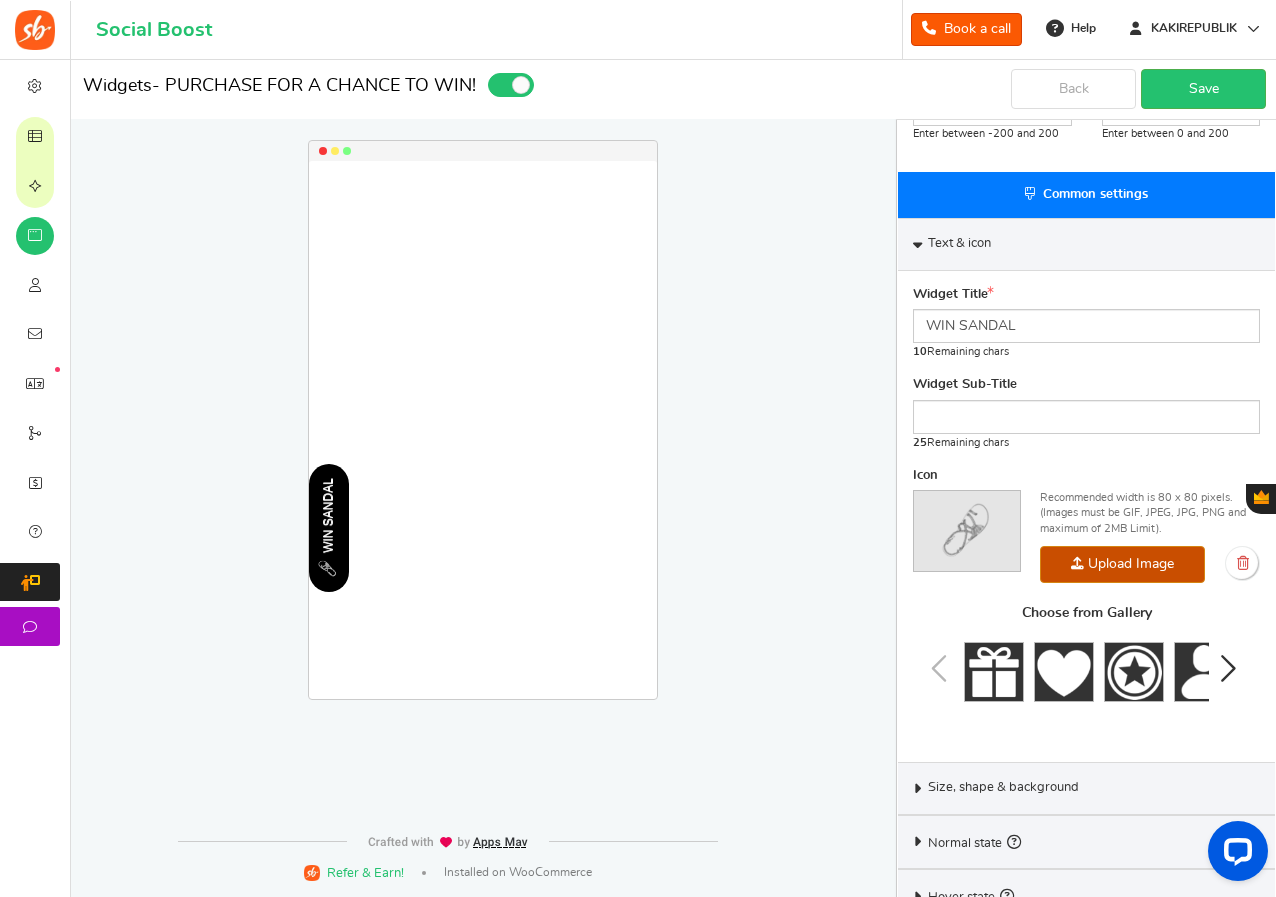 scroll, scrollTop: 486, scrollLeft: 0, axis: vertical 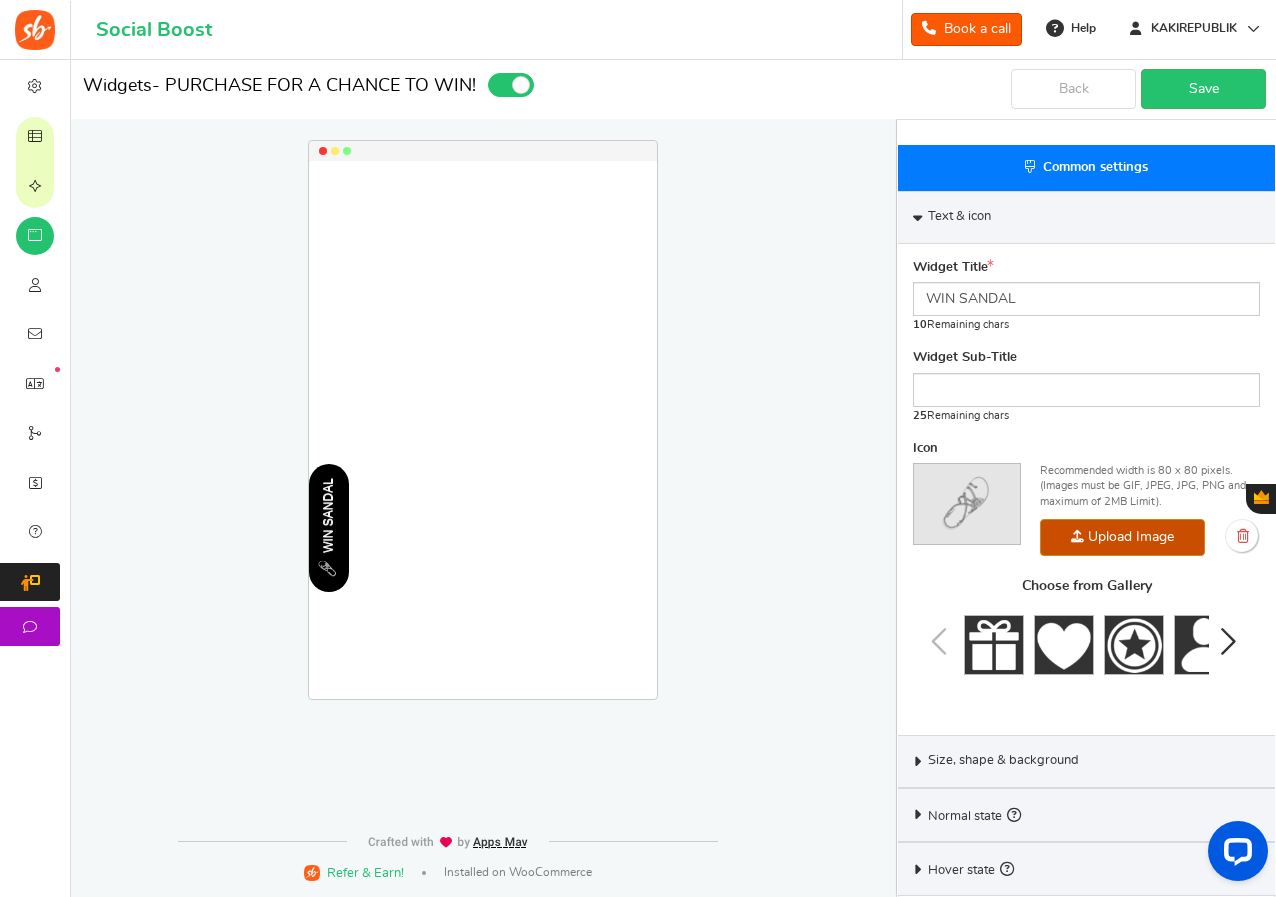 click on "Choose from Gallery" at bounding box center (1086, 641) 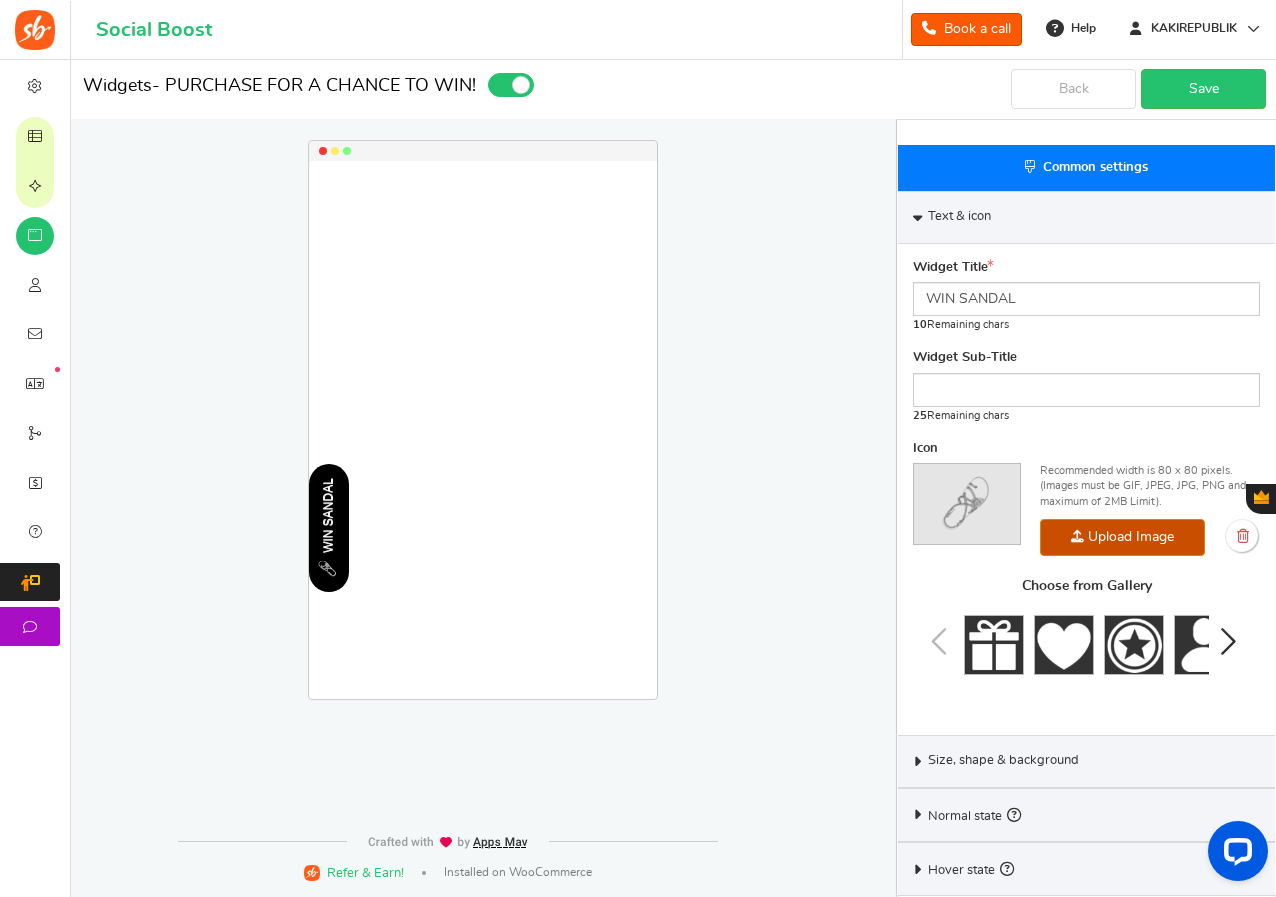 click at bounding box center [1227, 641] 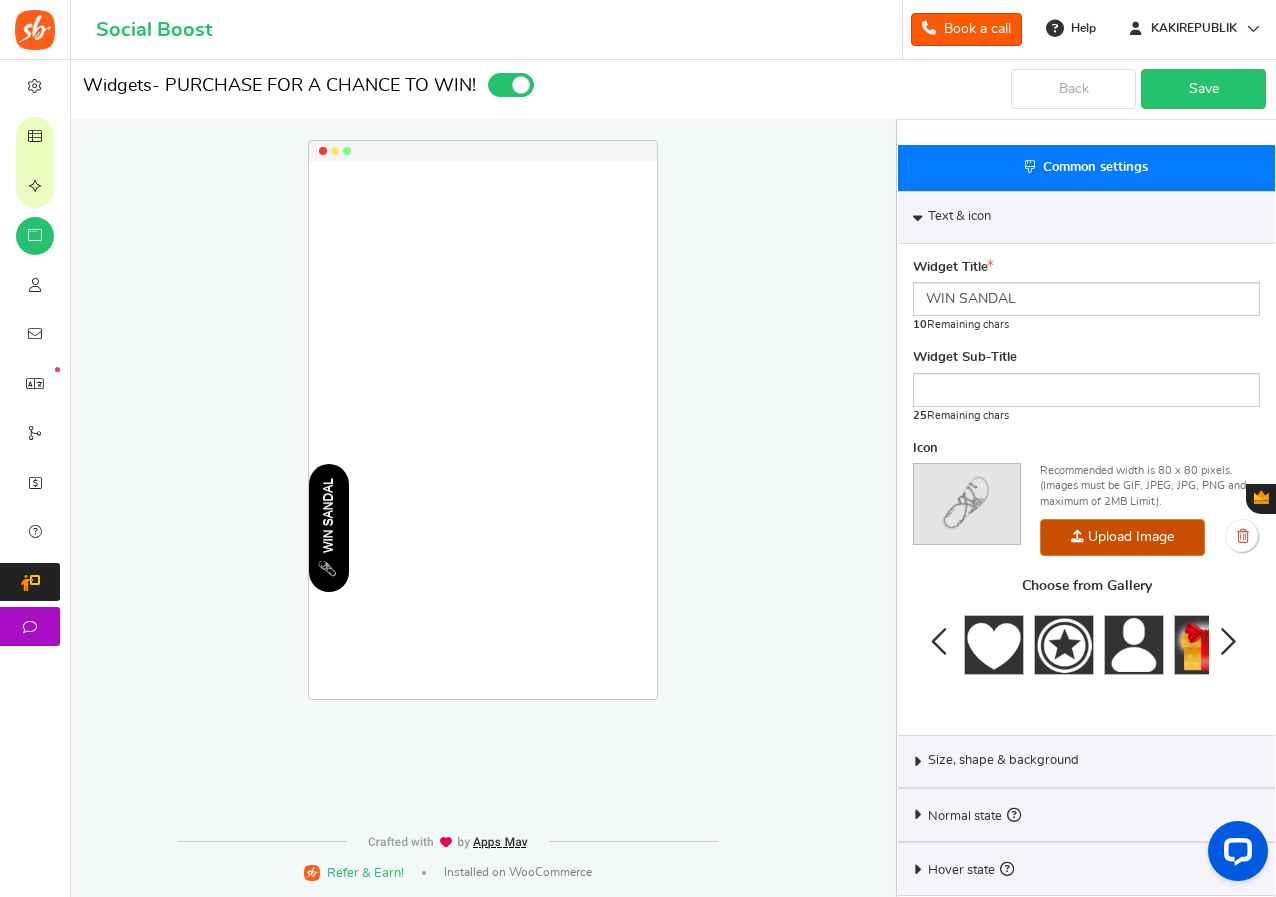 click at bounding box center (1227, 641) 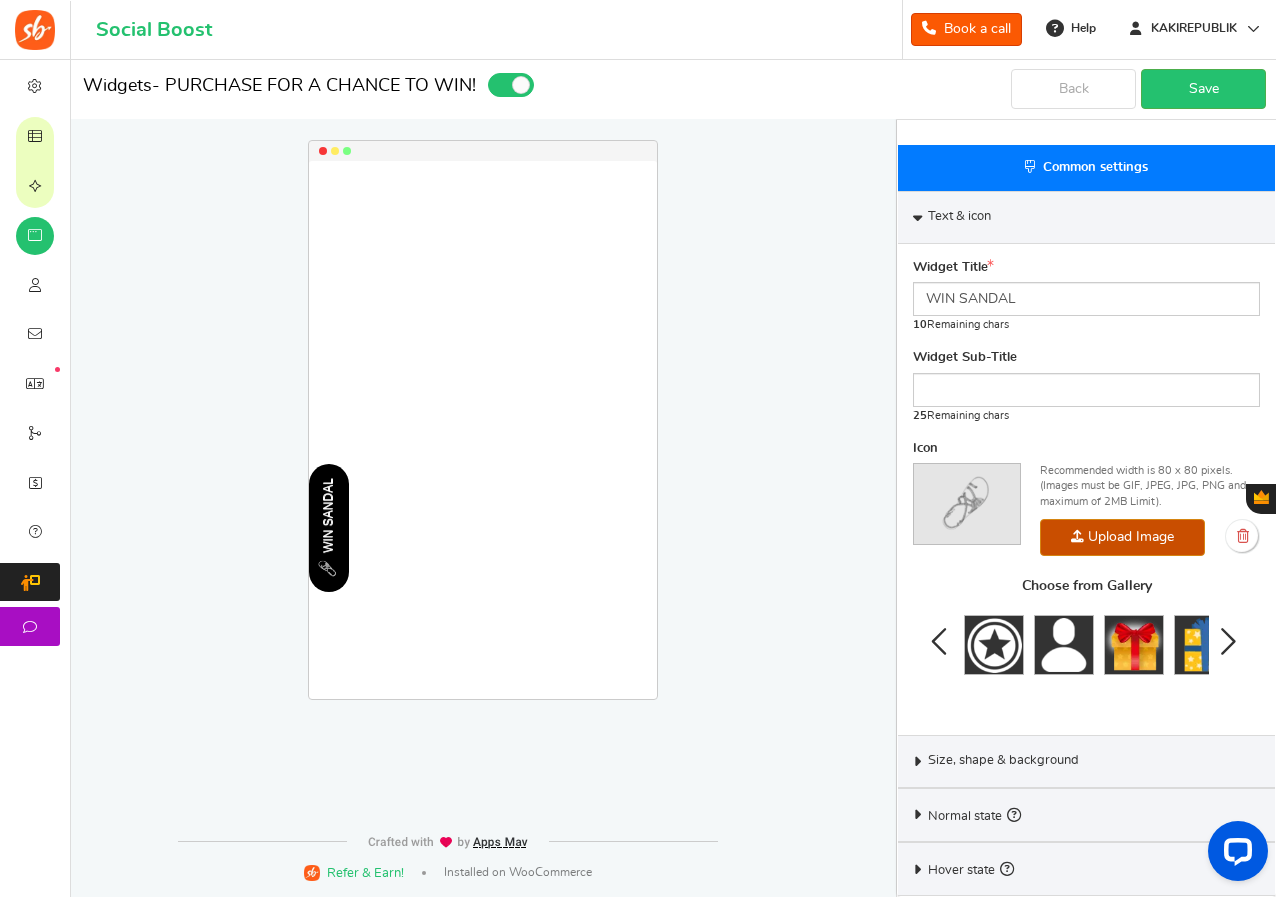 click at bounding box center (1227, 641) 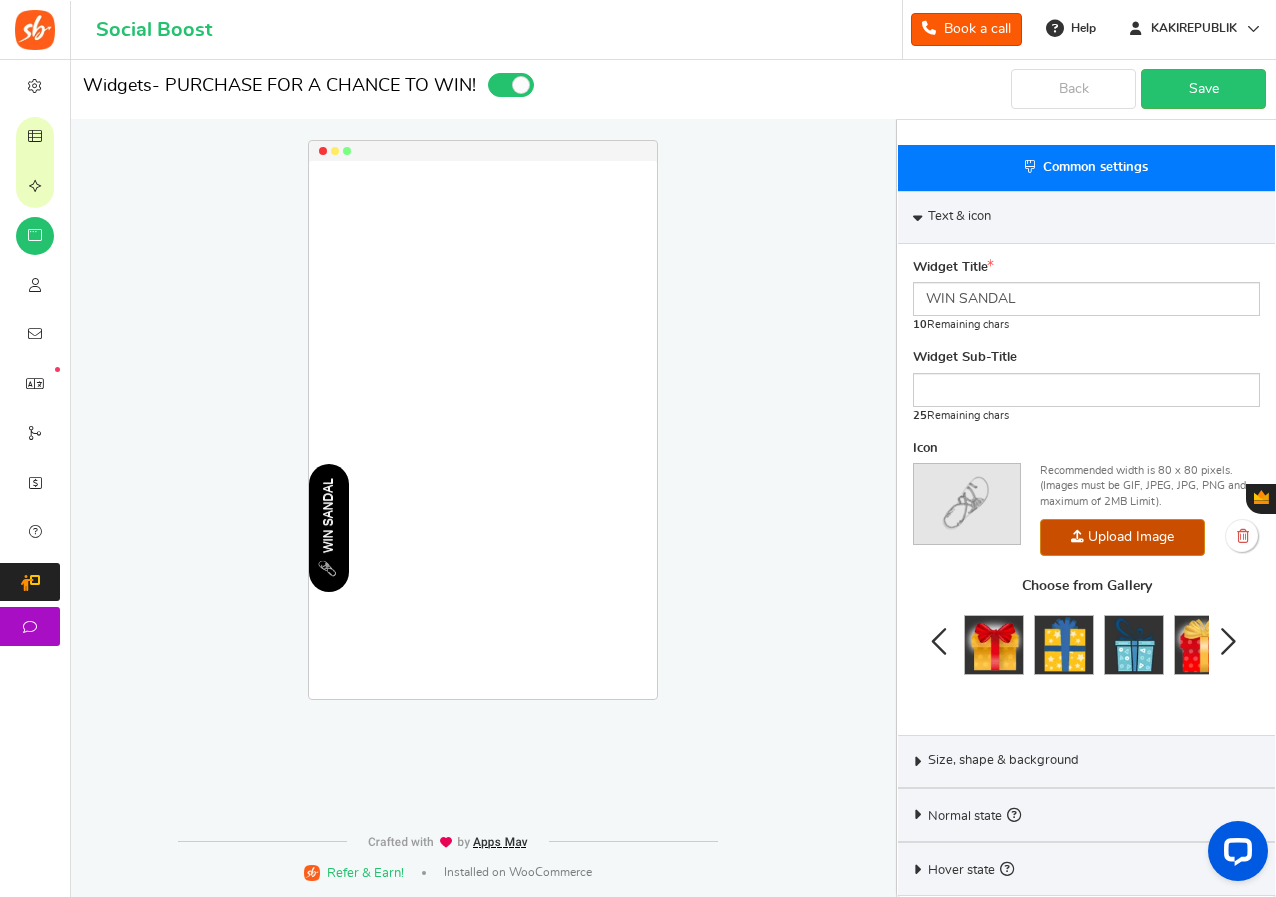 click at bounding box center [1227, 641] 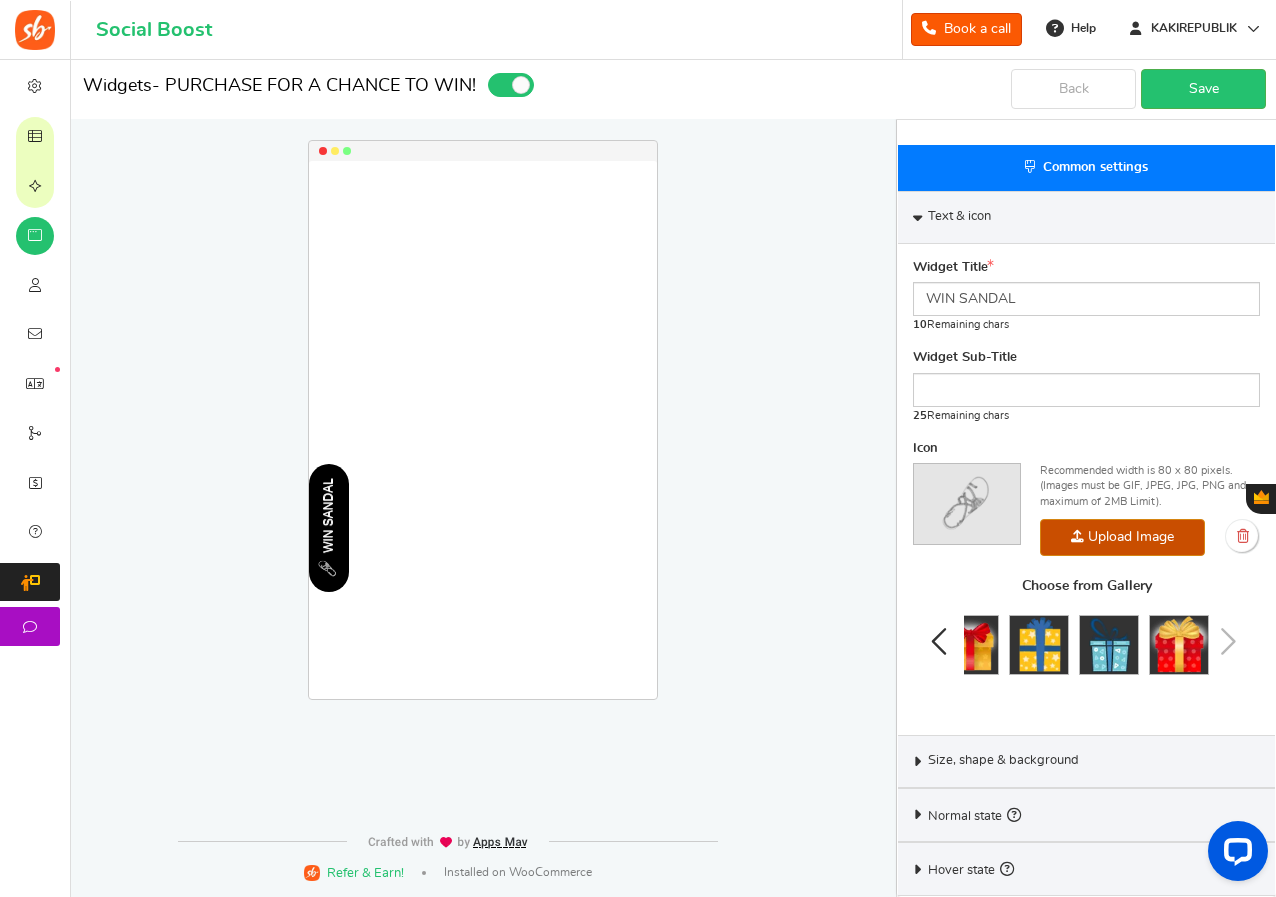 click on "Choose from Gallery" at bounding box center (1086, 641) 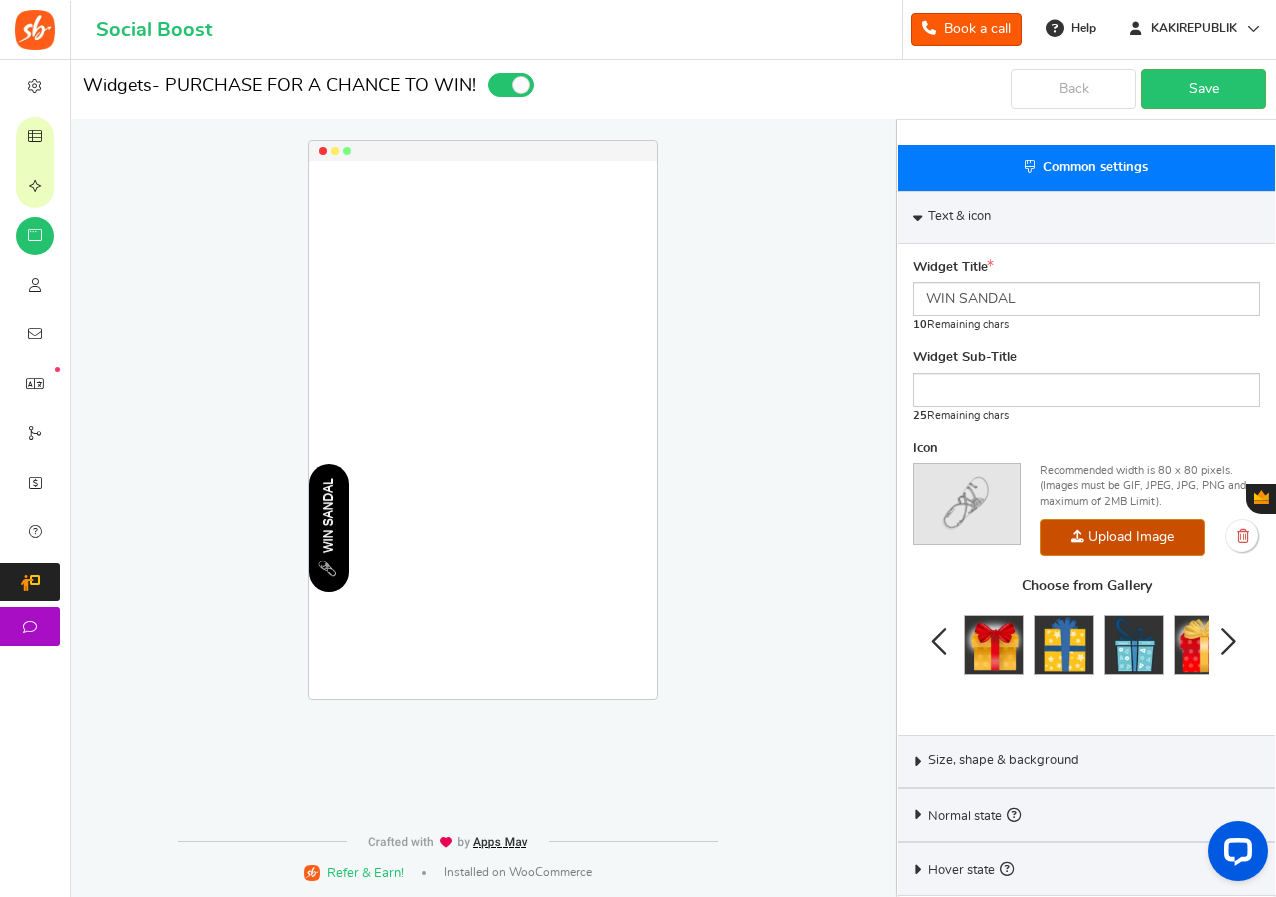 click at bounding box center [940, 641] 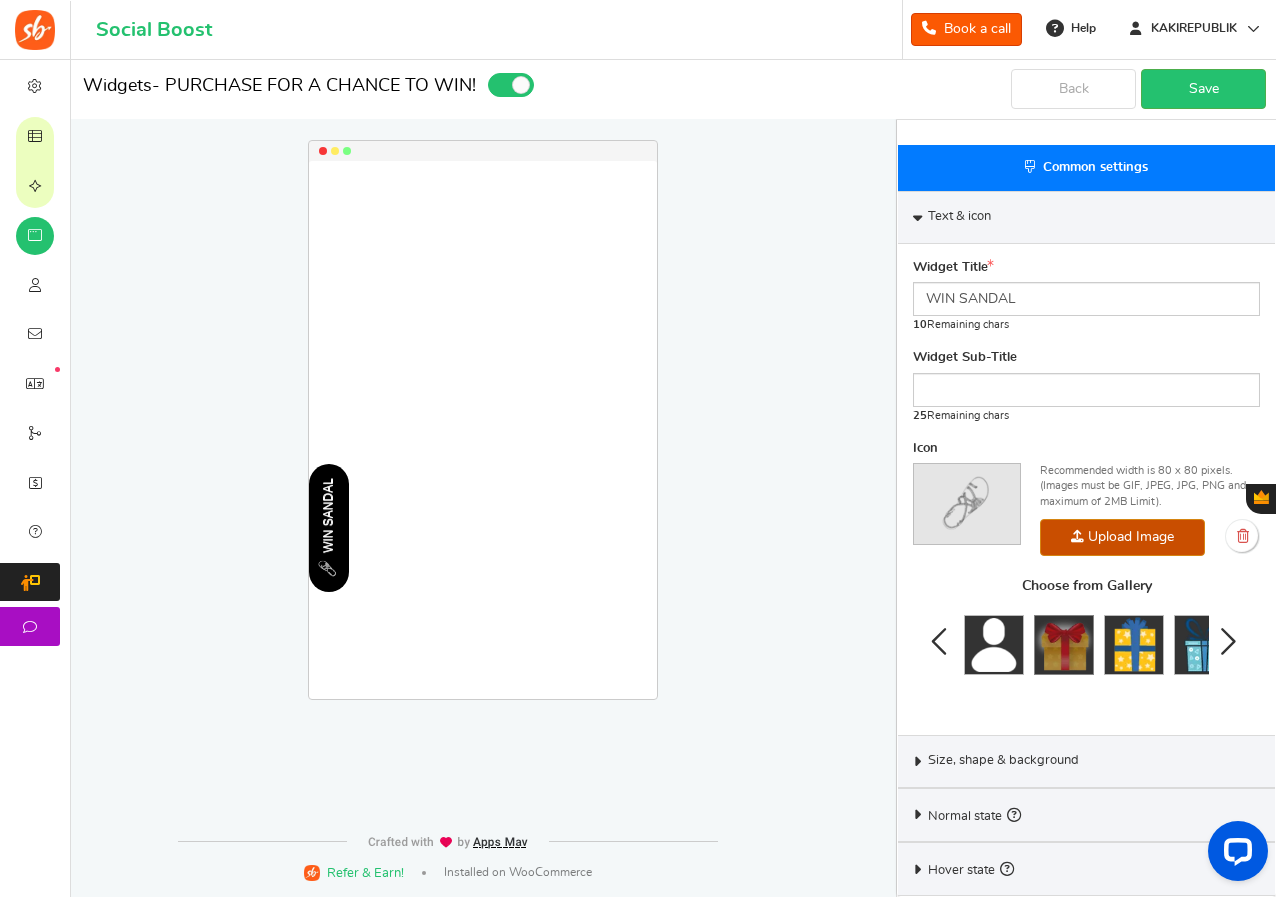 click at bounding box center [1064, 645] 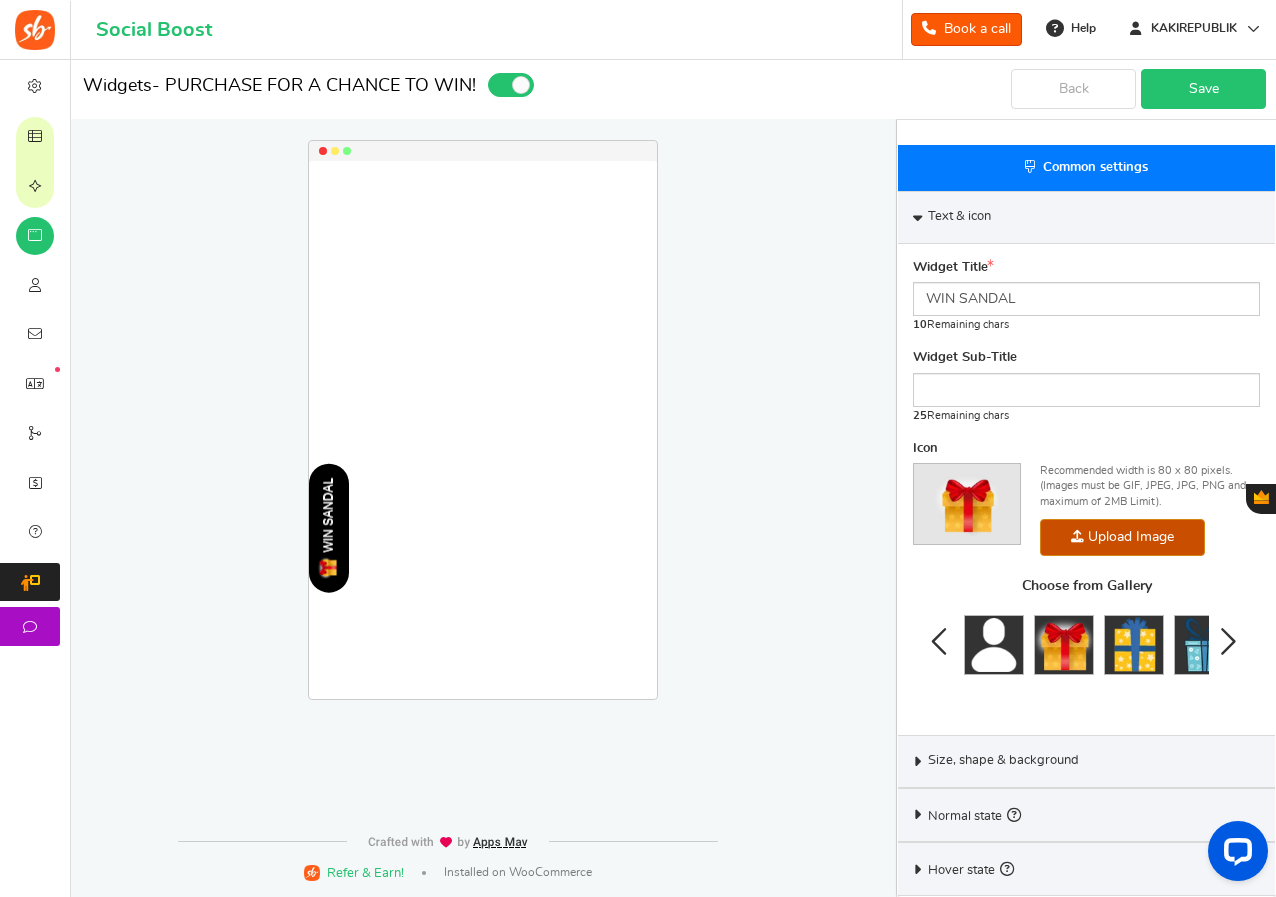 click on "Save" at bounding box center (1203, 89) 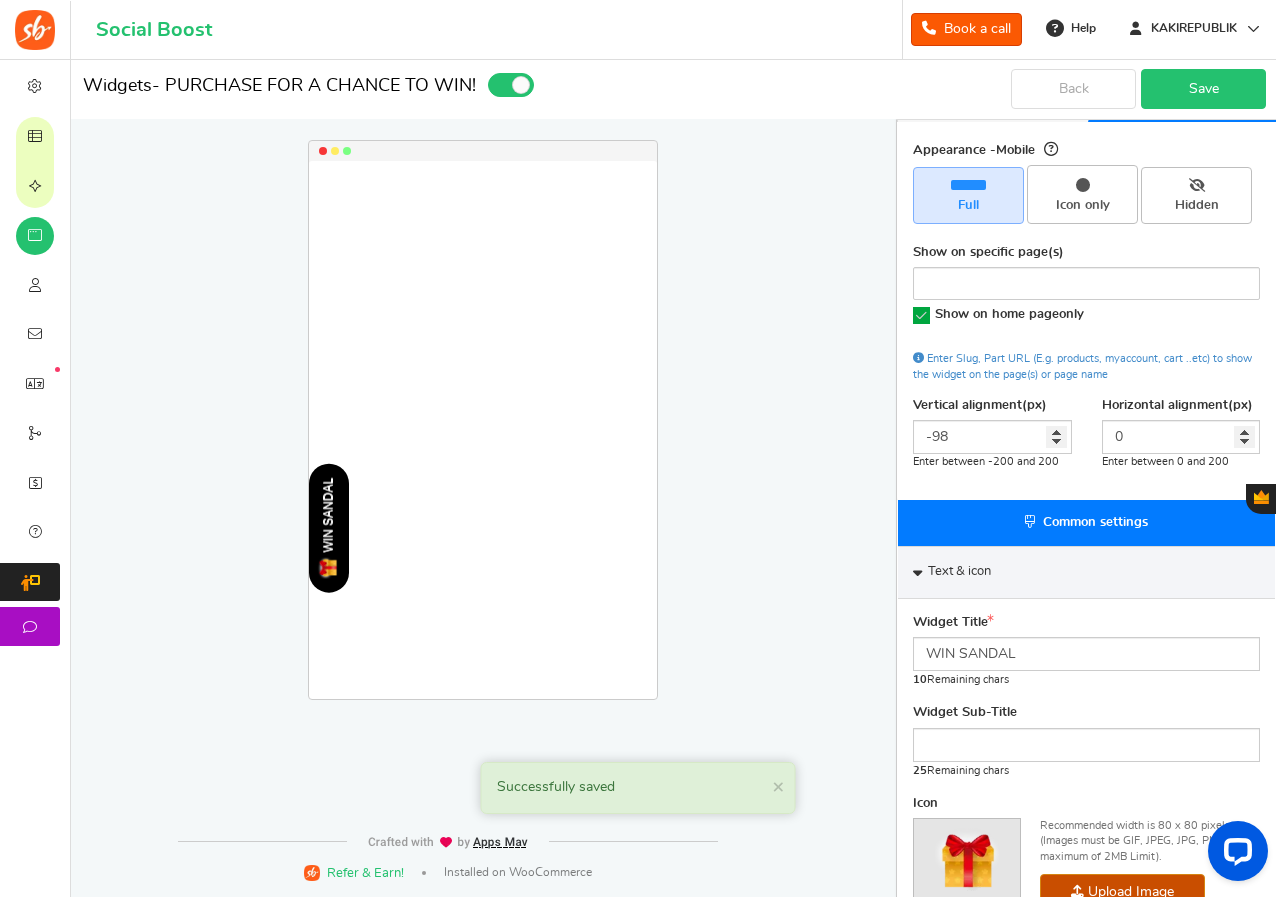 scroll, scrollTop: 86, scrollLeft: 0, axis: vertical 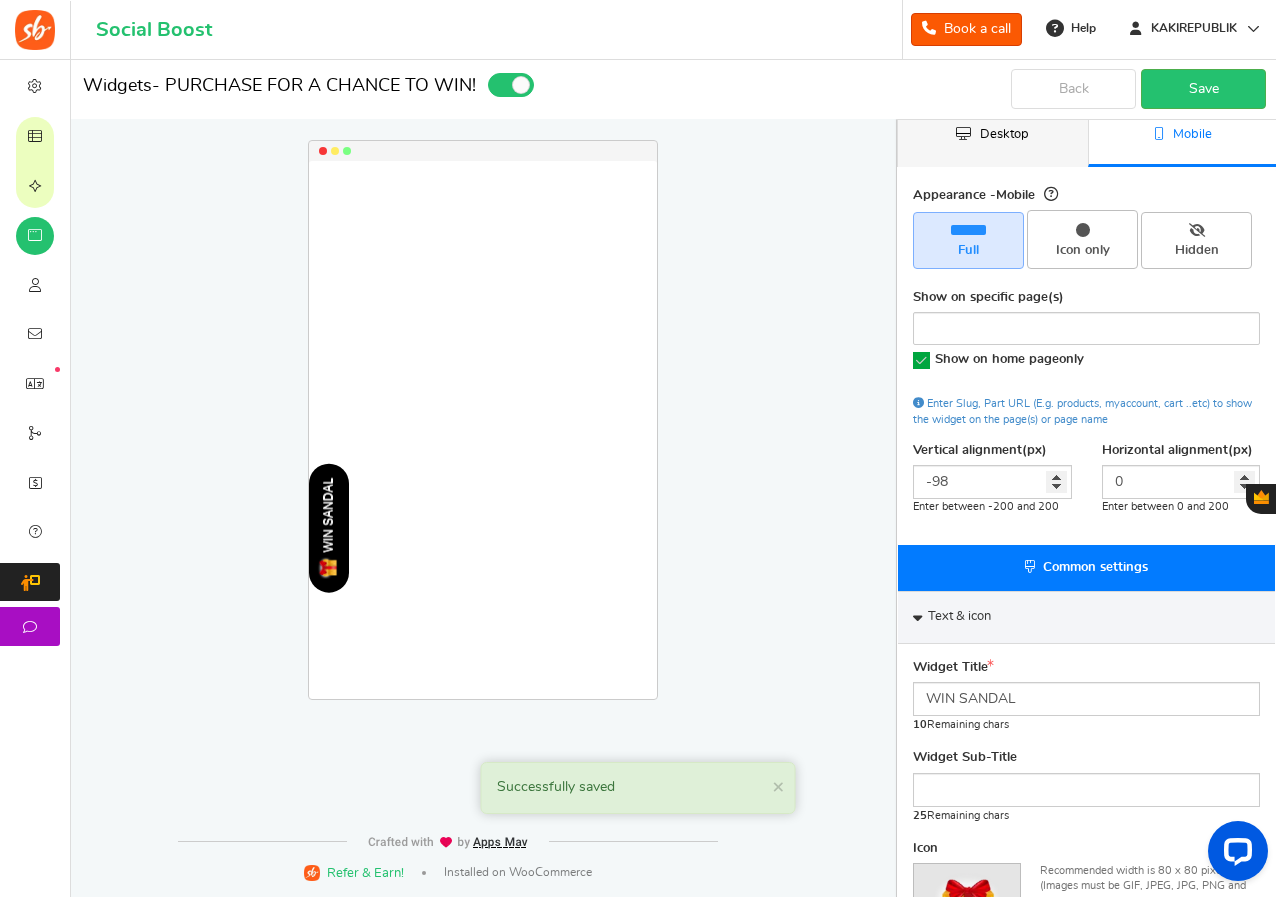 click on "Desktop" at bounding box center (993, 137) 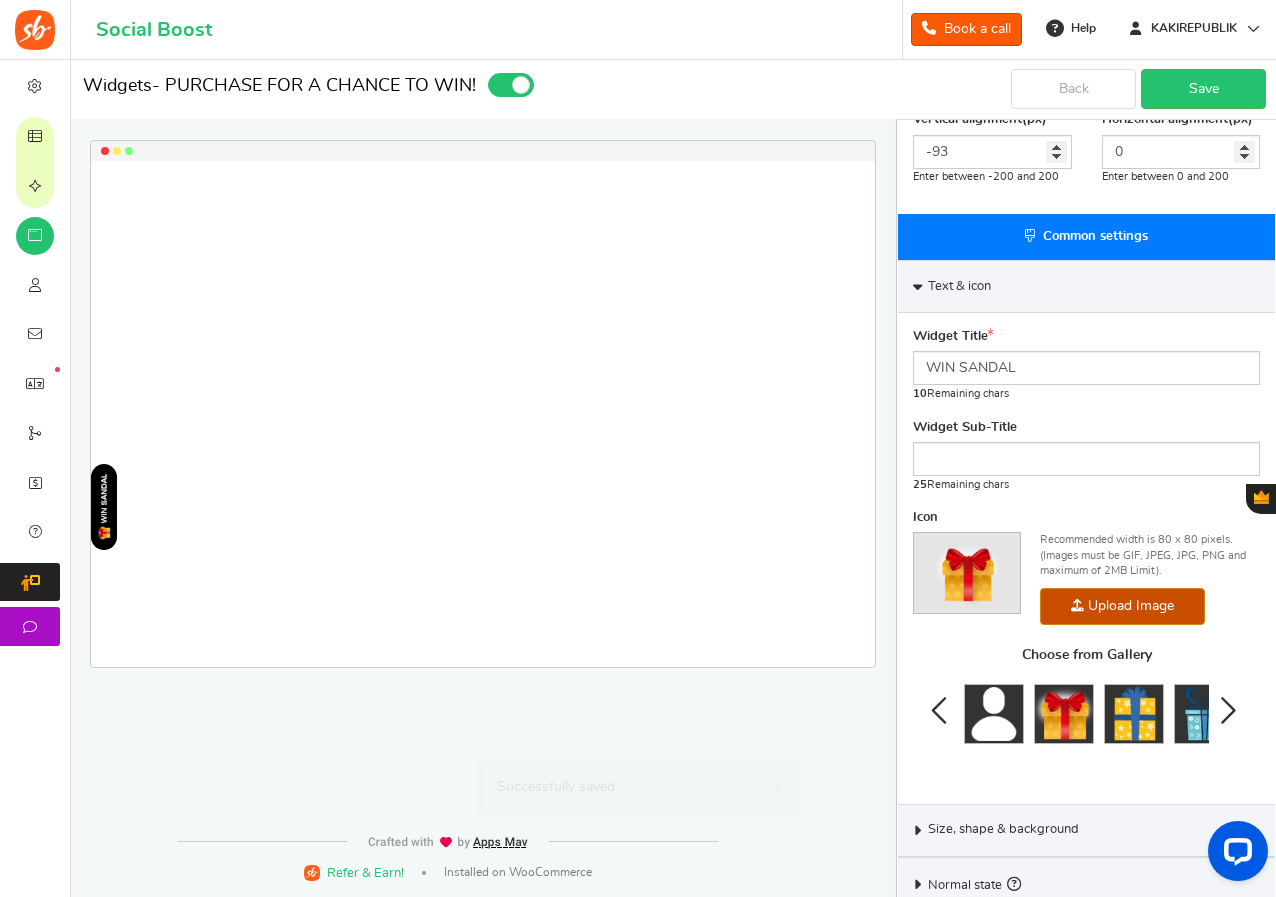 scroll, scrollTop: 486, scrollLeft: 0, axis: vertical 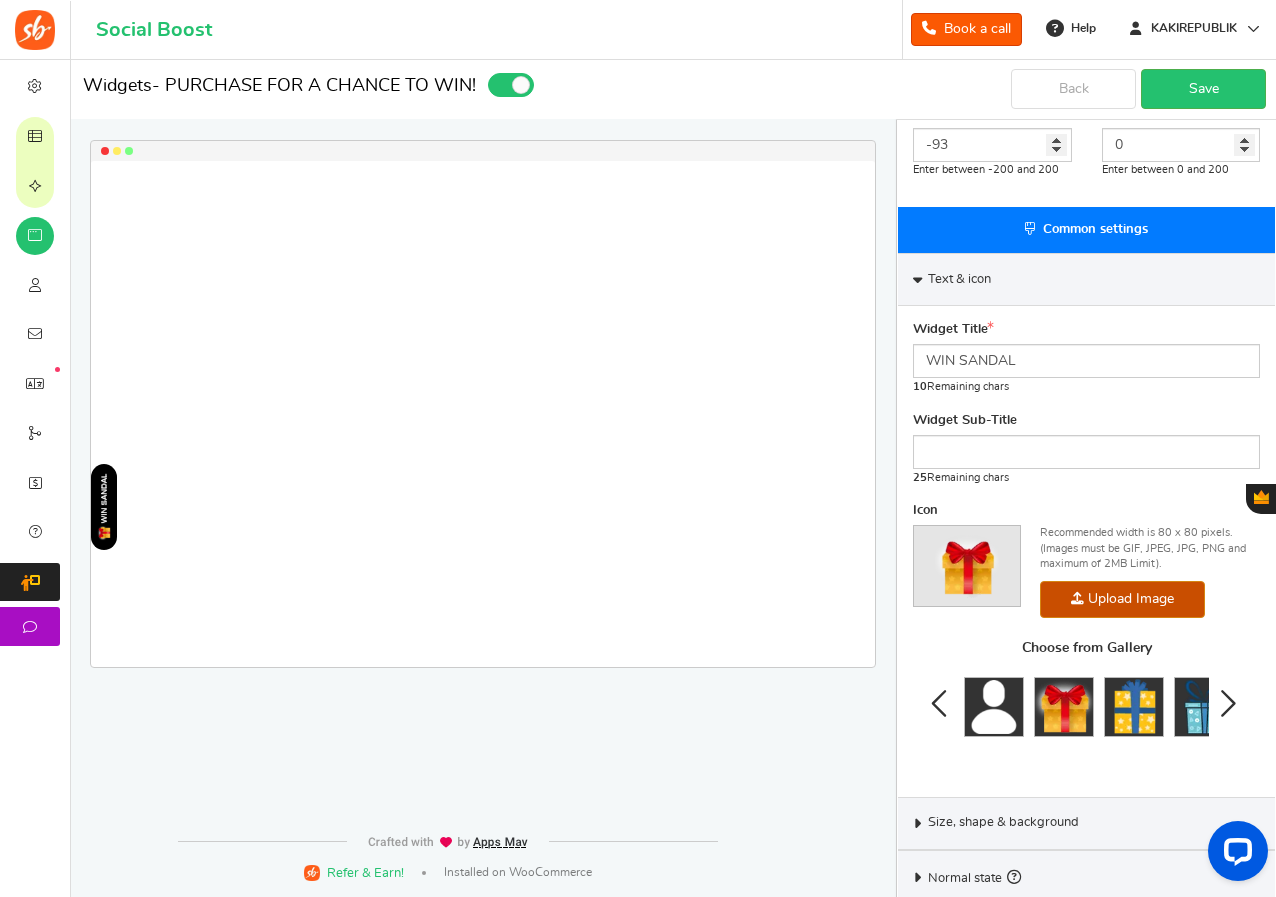 click at bounding box center (1227, 703) 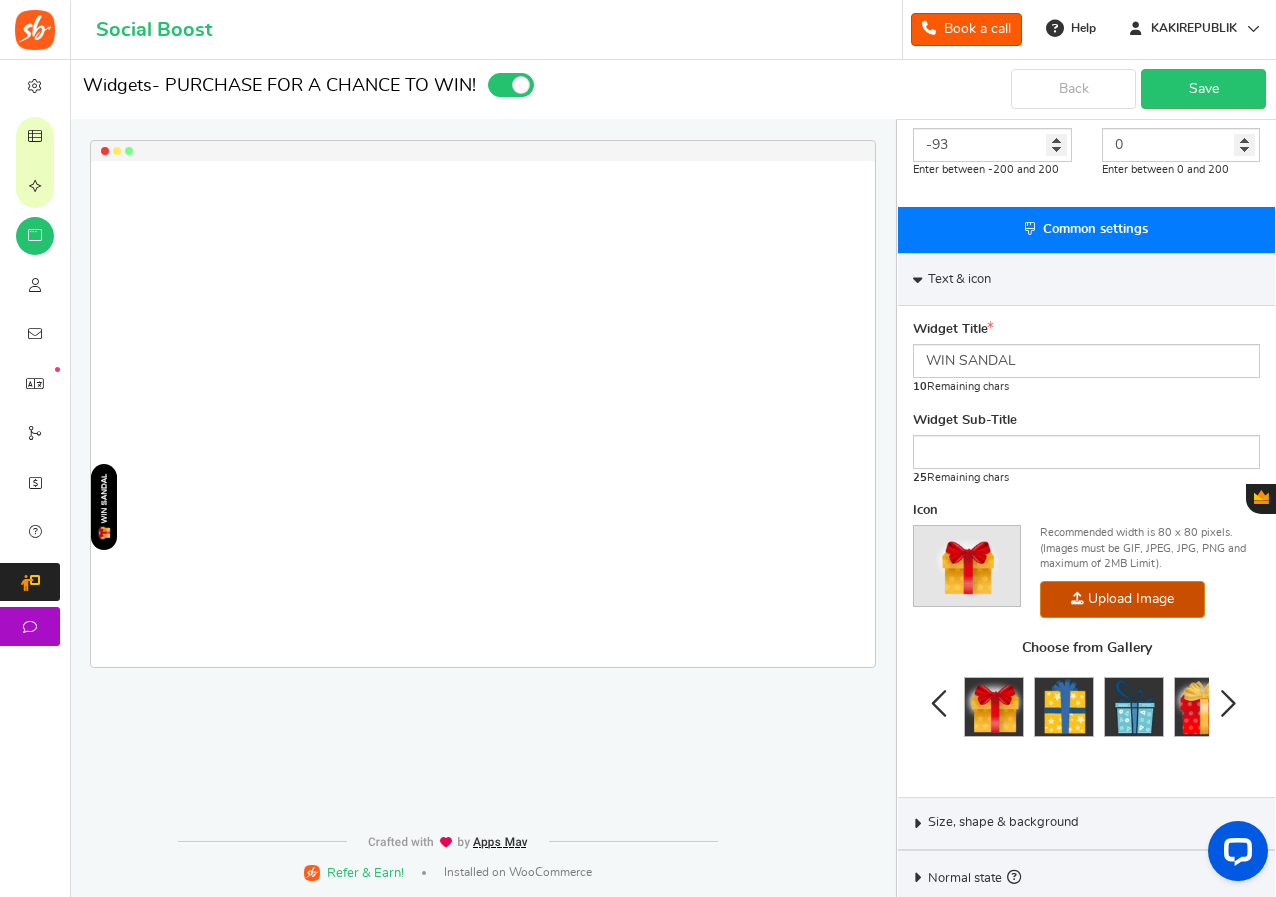 click at bounding box center [1227, 703] 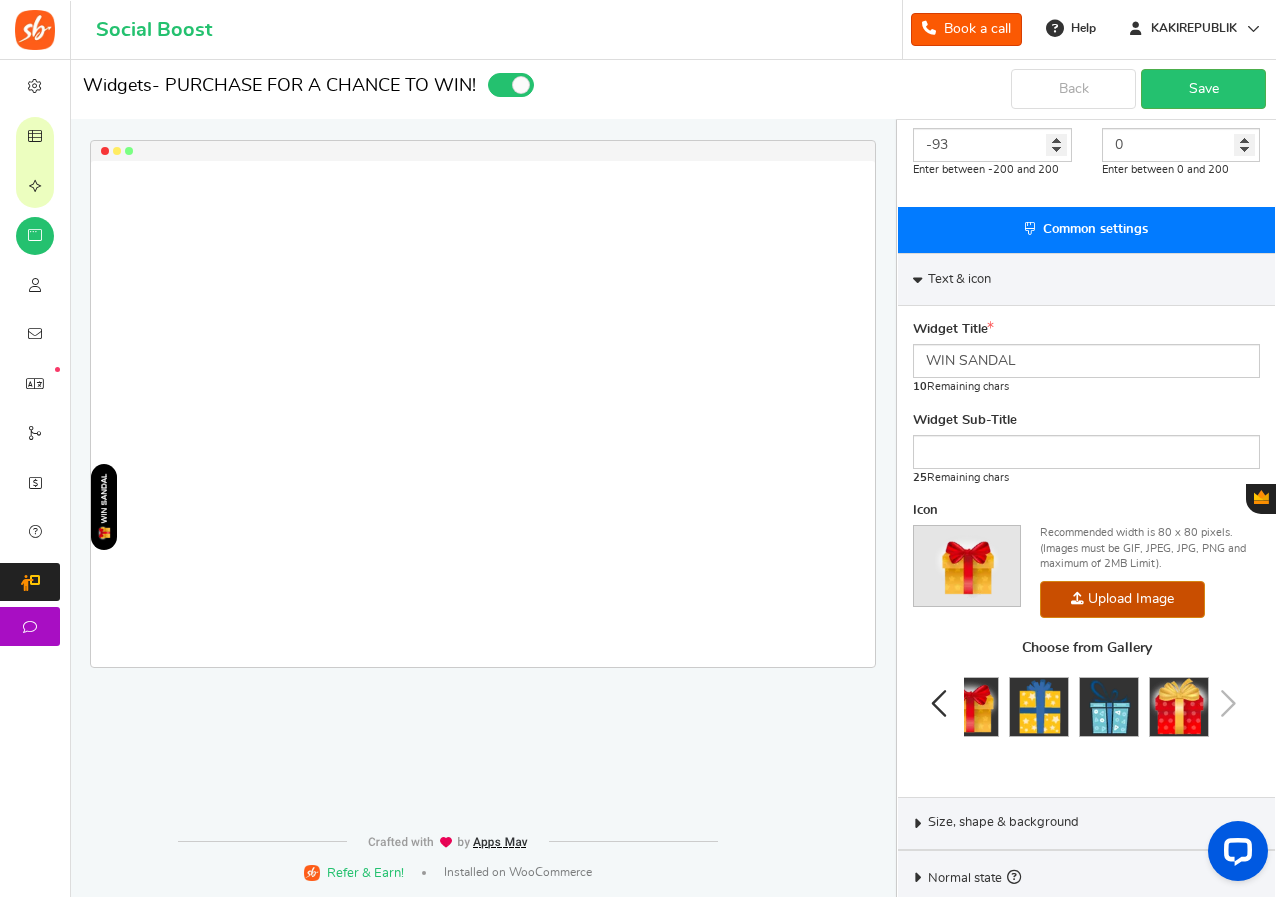 click on "Choose from Gallery" at bounding box center (1086, 703) 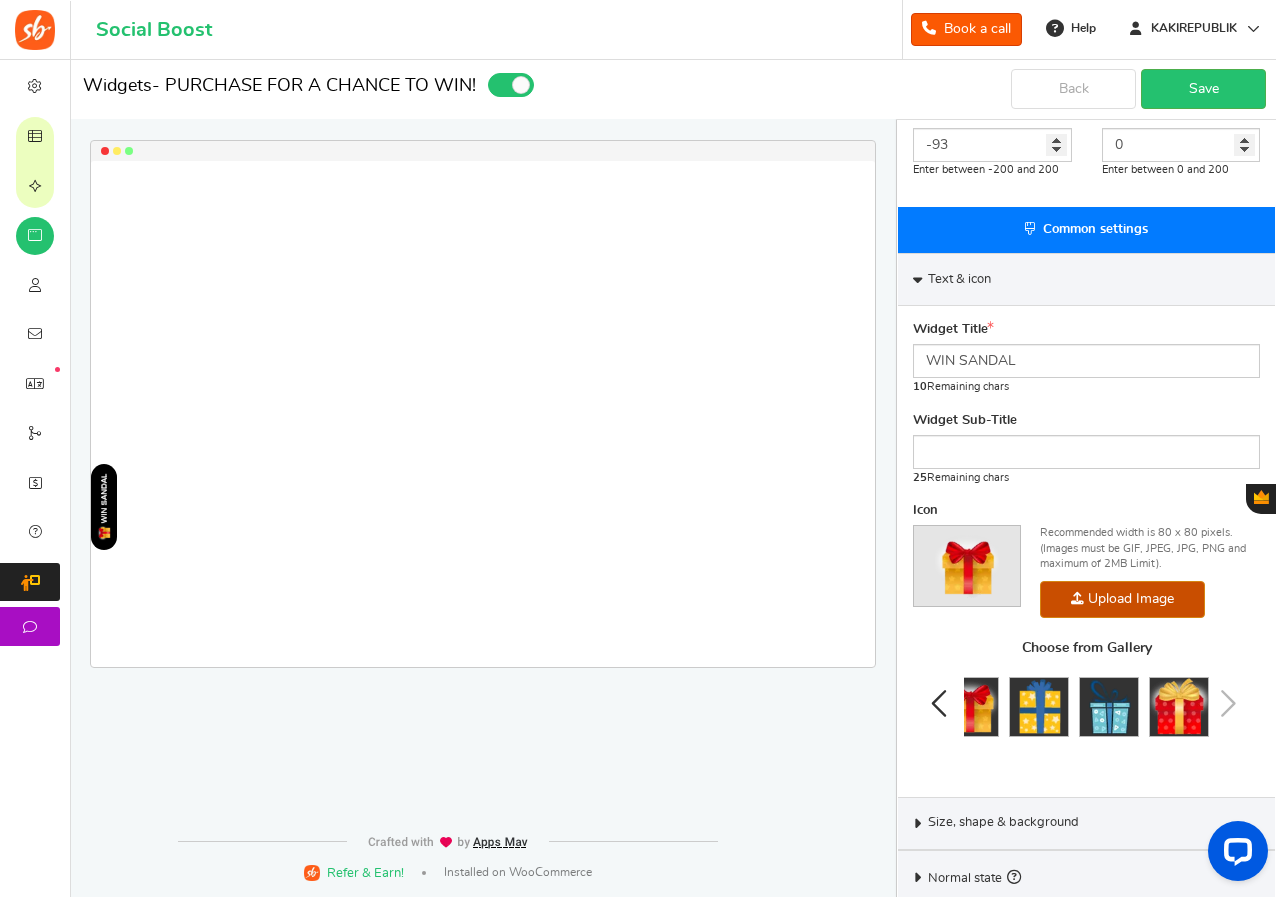 click at bounding box center (940, 703) 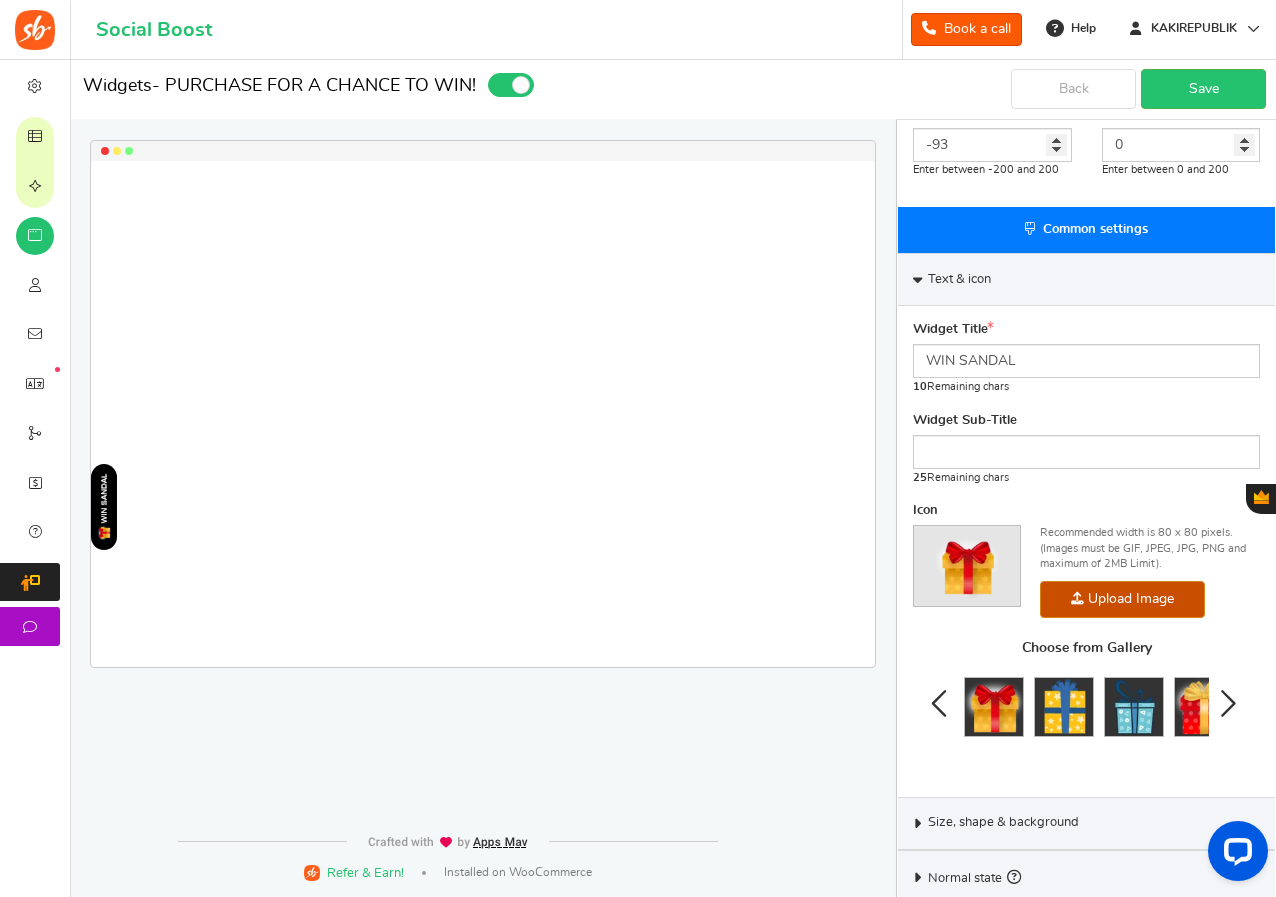 click at bounding box center (940, 703) 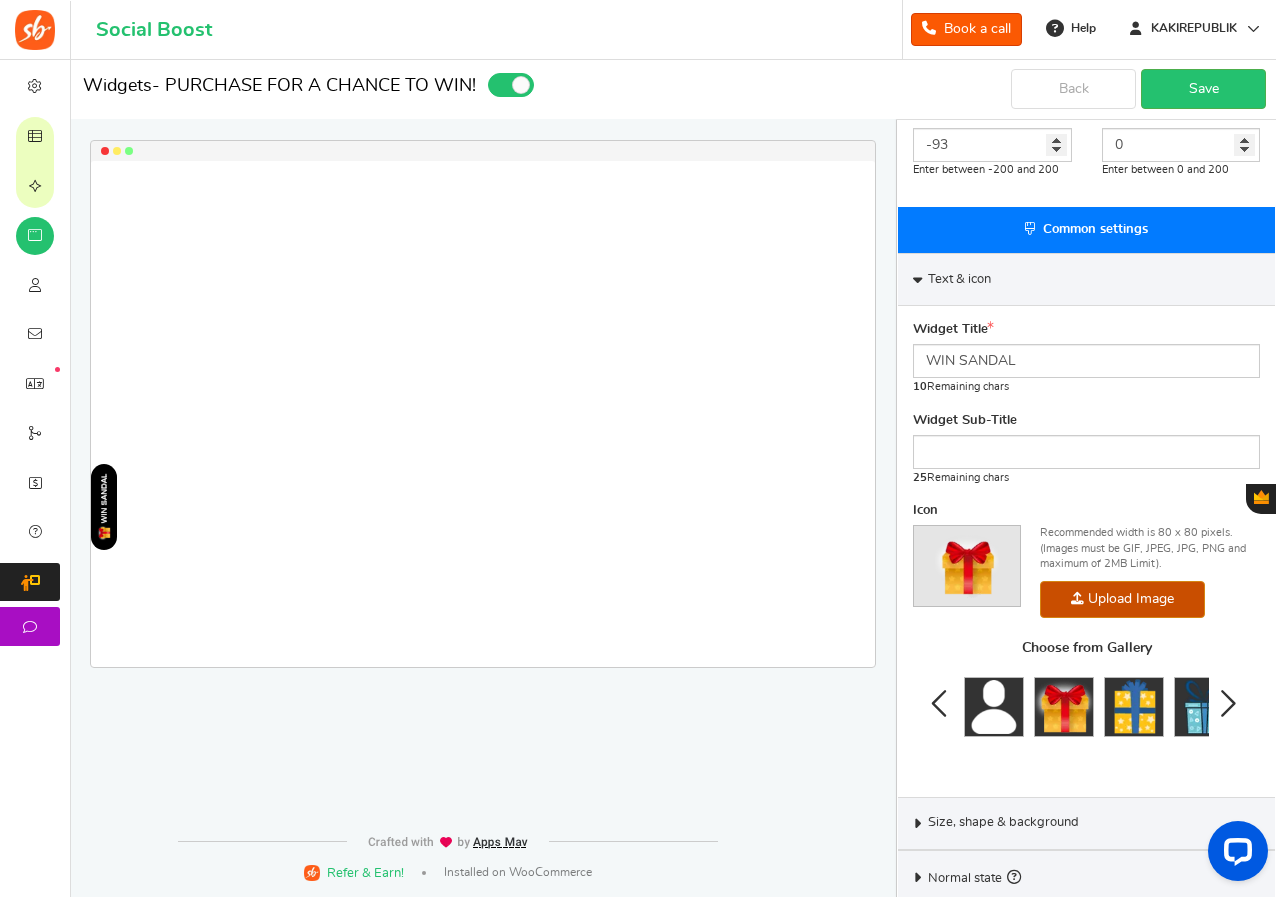 click at bounding box center (940, 703) 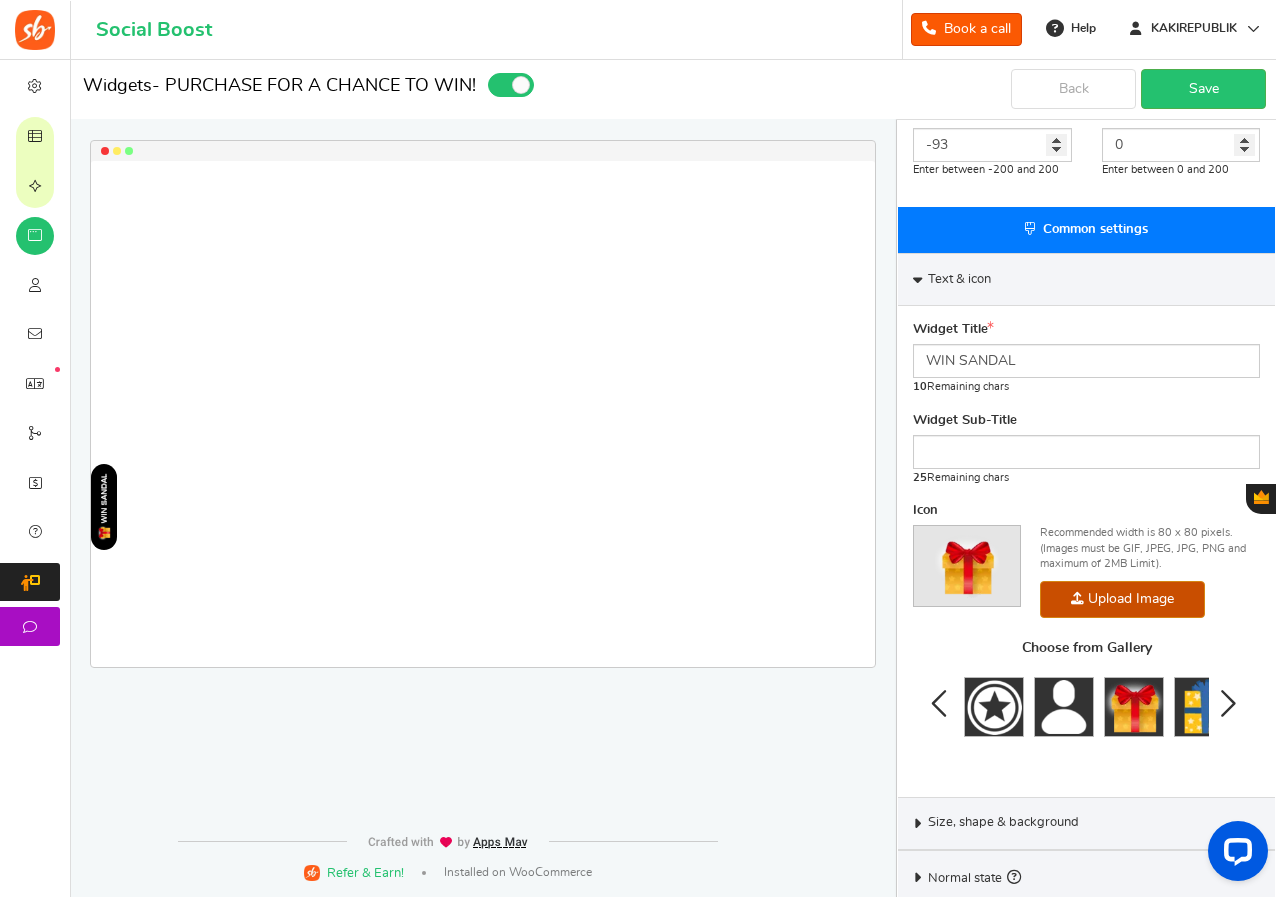 click at bounding box center [940, 703] 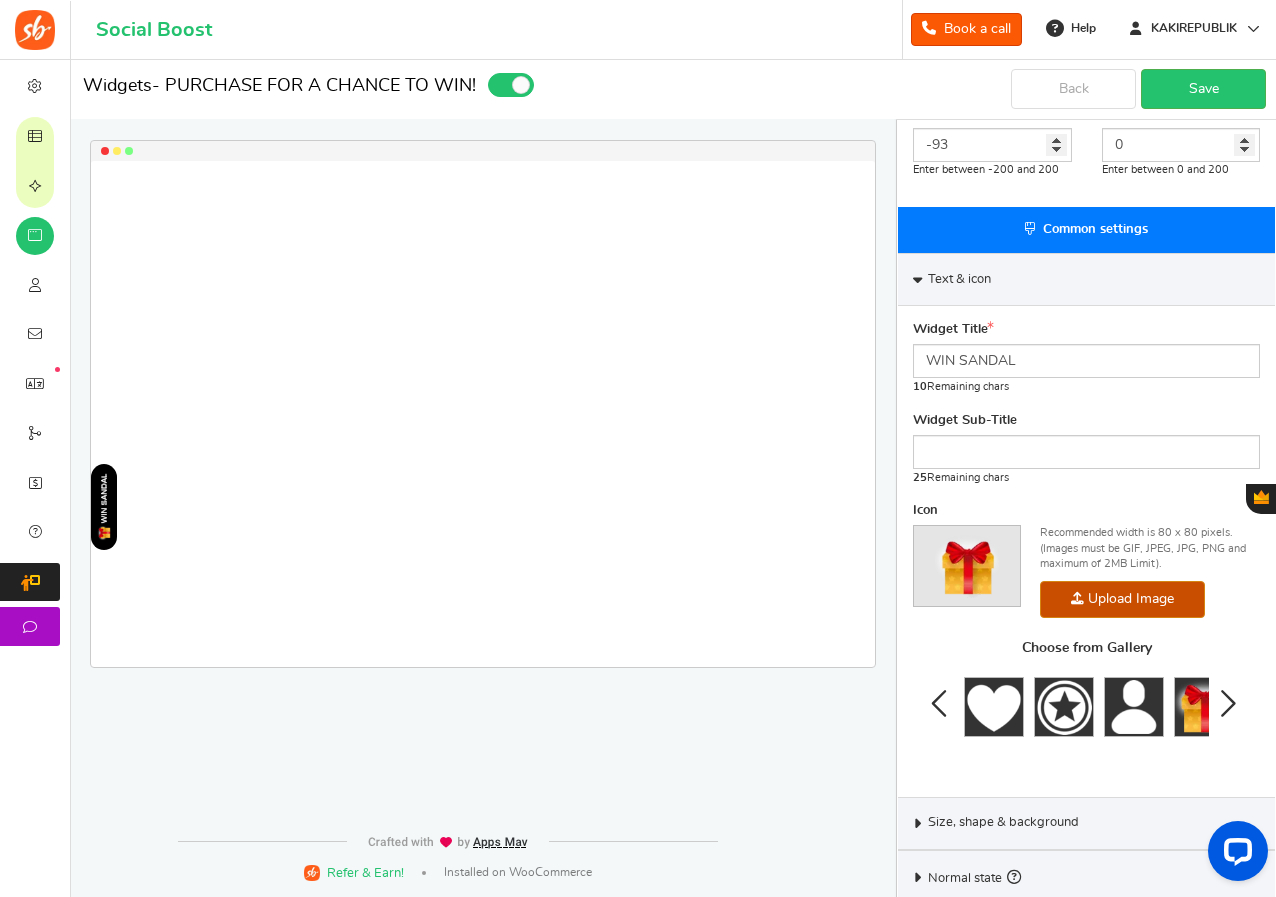 click at bounding box center (940, 703) 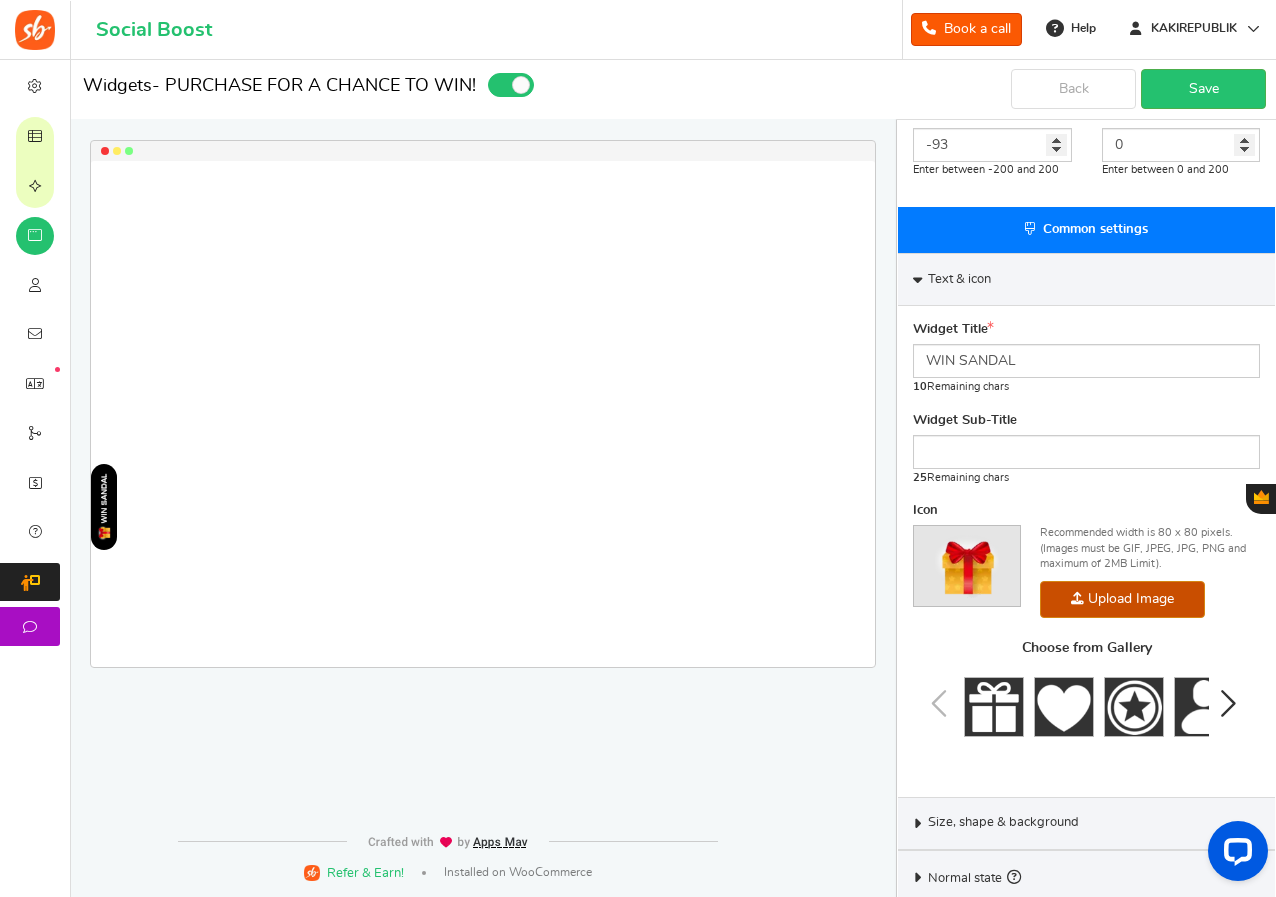click on "Choose from Gallery" at bounding box center (1086, 703) 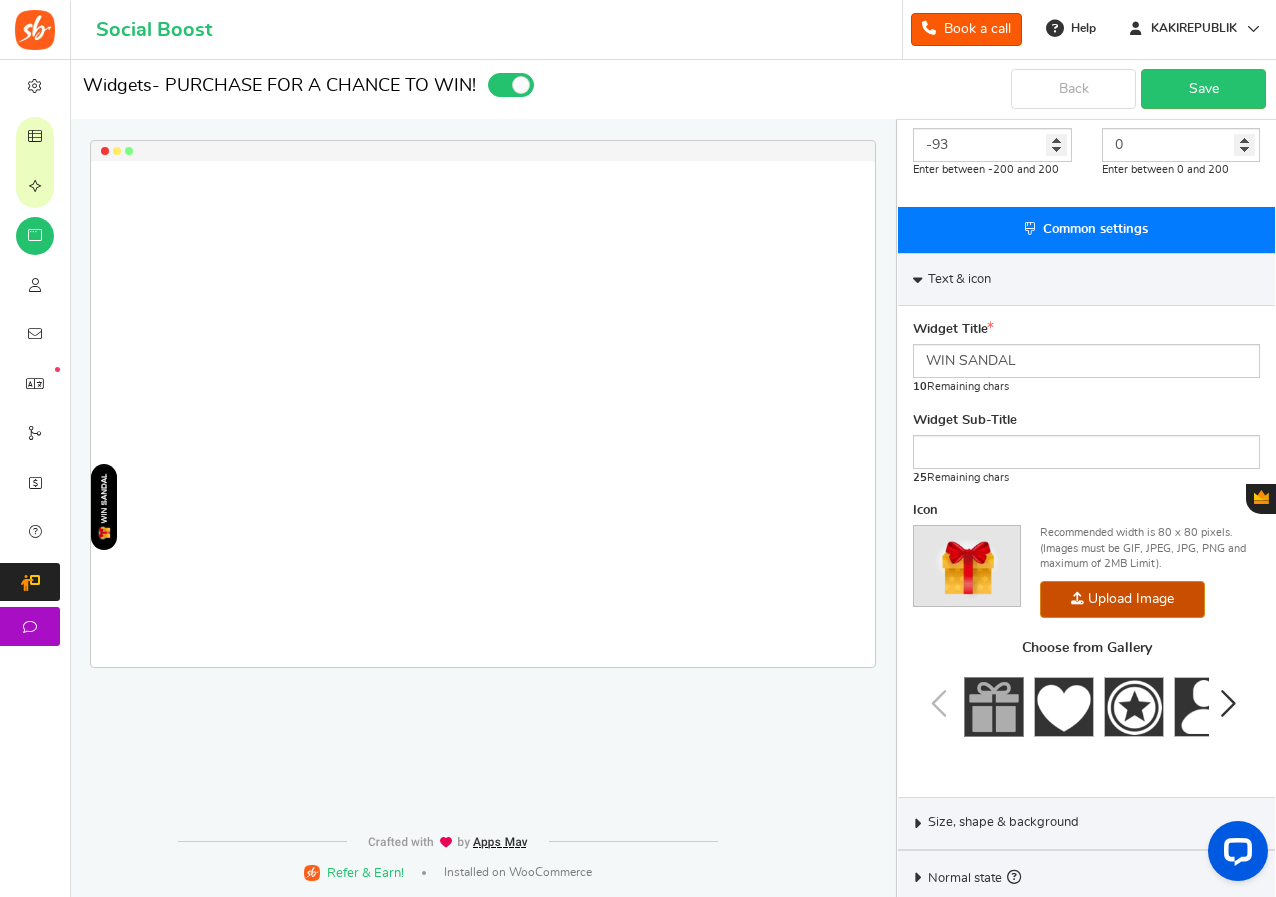 click at bounding box center [994, 707] 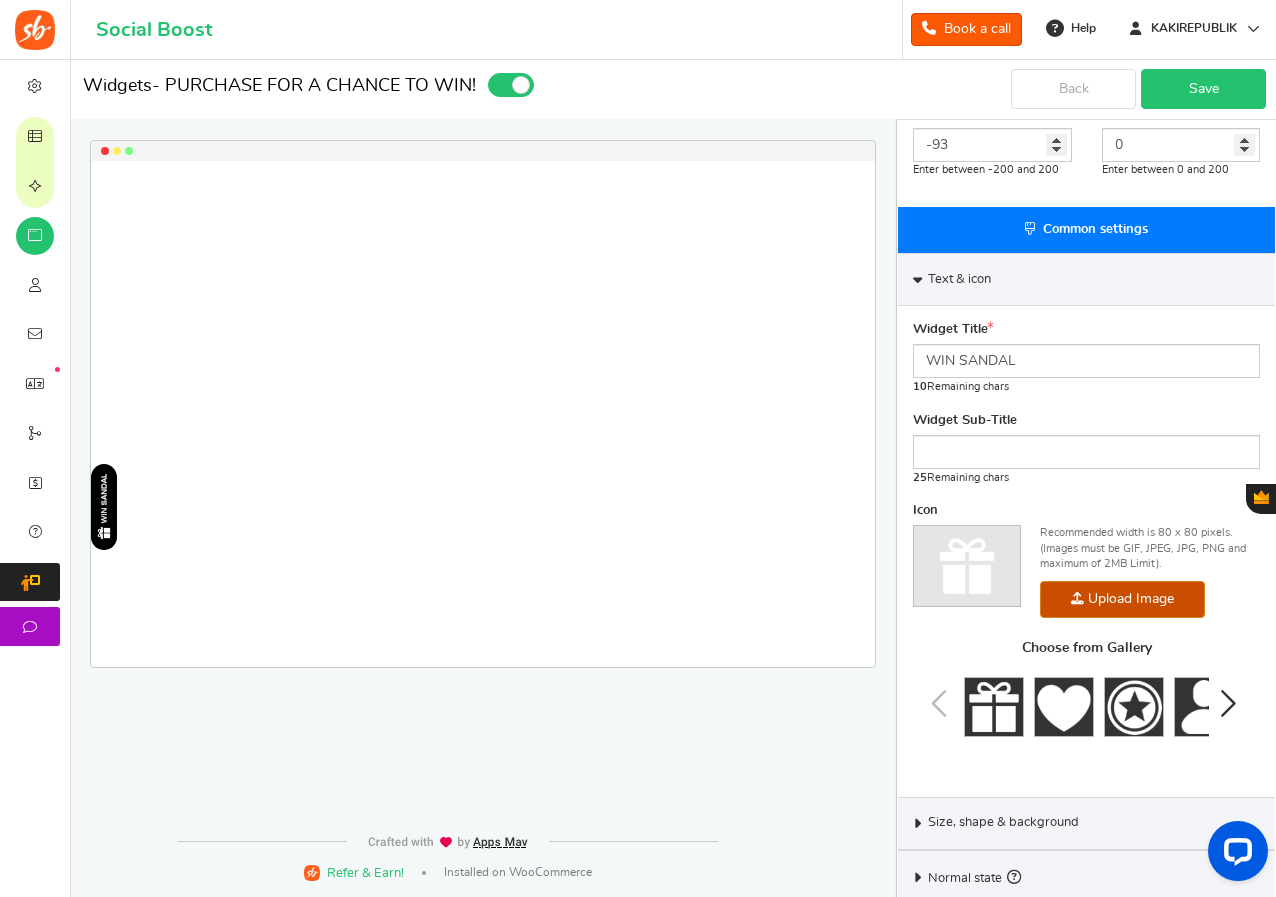 click on "Save" at bounding box center [1203, 89] 